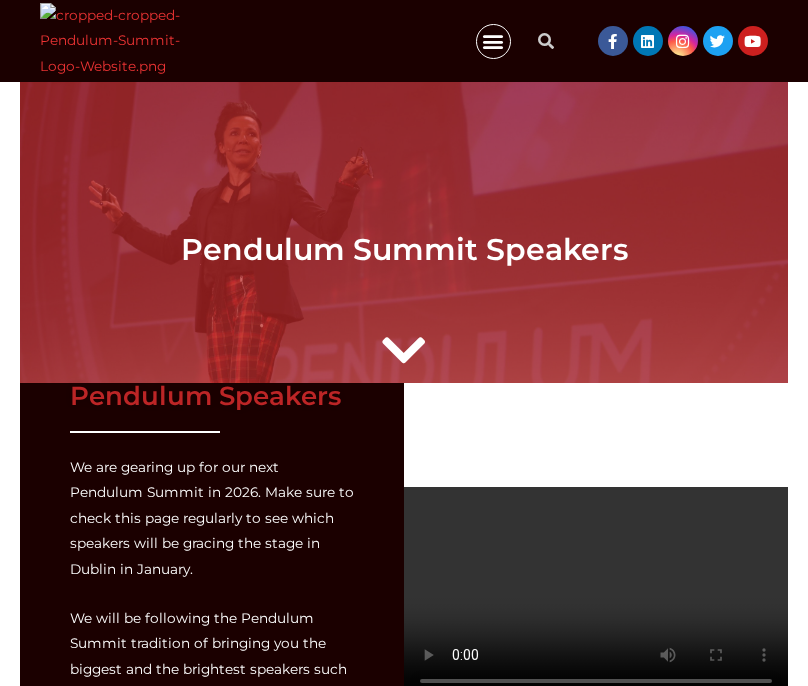 scroll, scrollTop: 0, scrollLeft: 0, axis: both 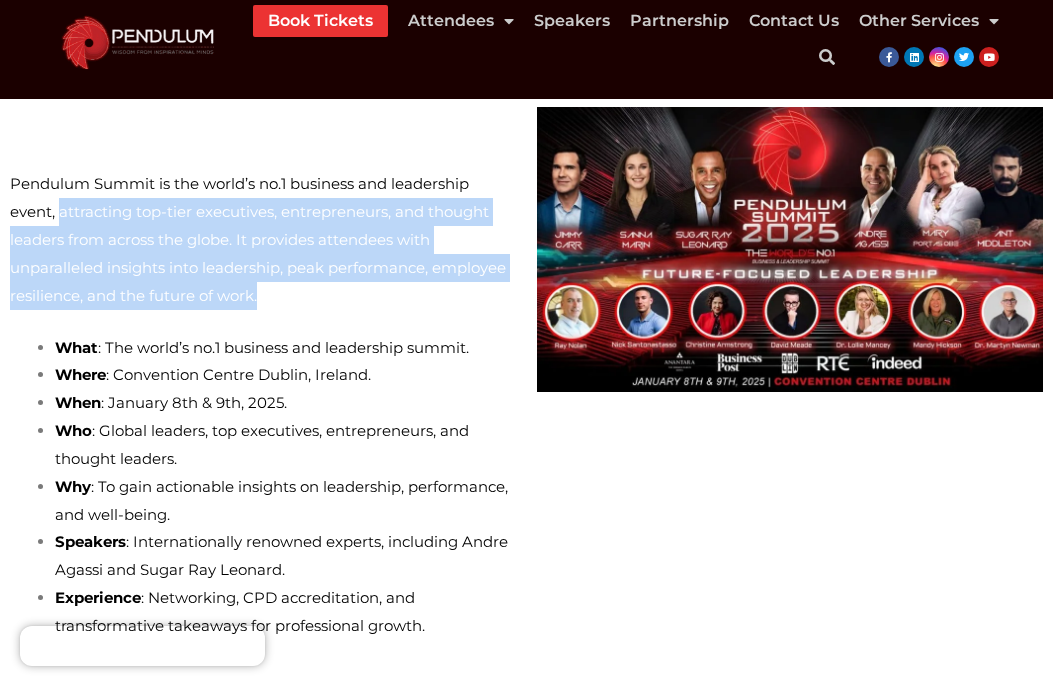 drag, startPoint x: 61, startPoint y: 209, endPoint x: 273, endPoint y: 288, distance: 226.24103 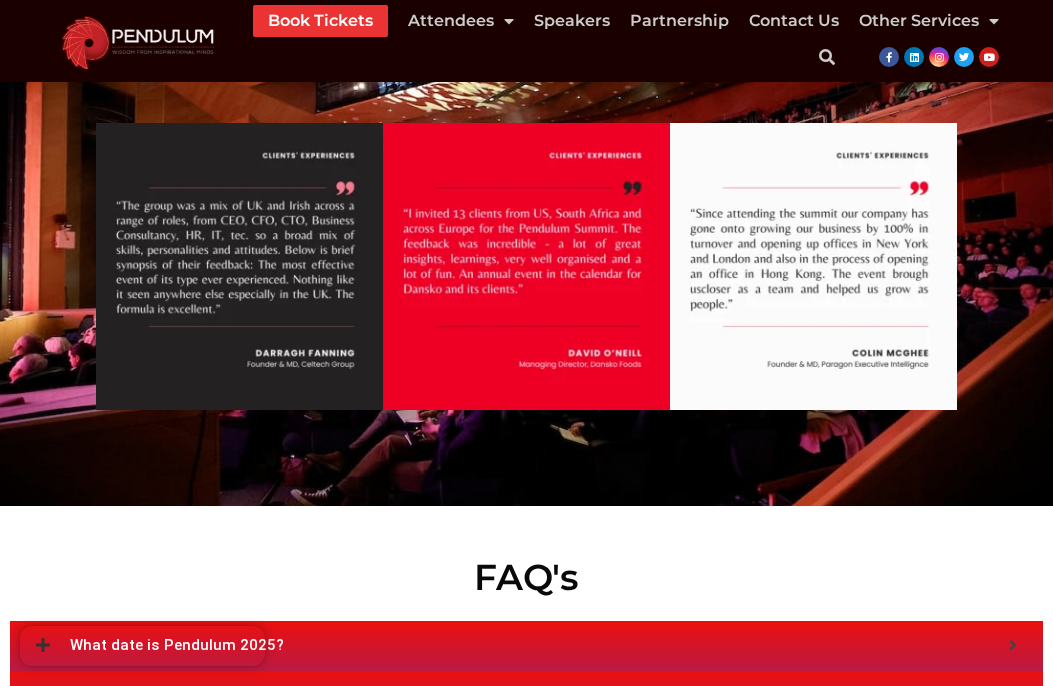 scroll, scrollTop: 7546, scrollLeft: 0, axis: vertical 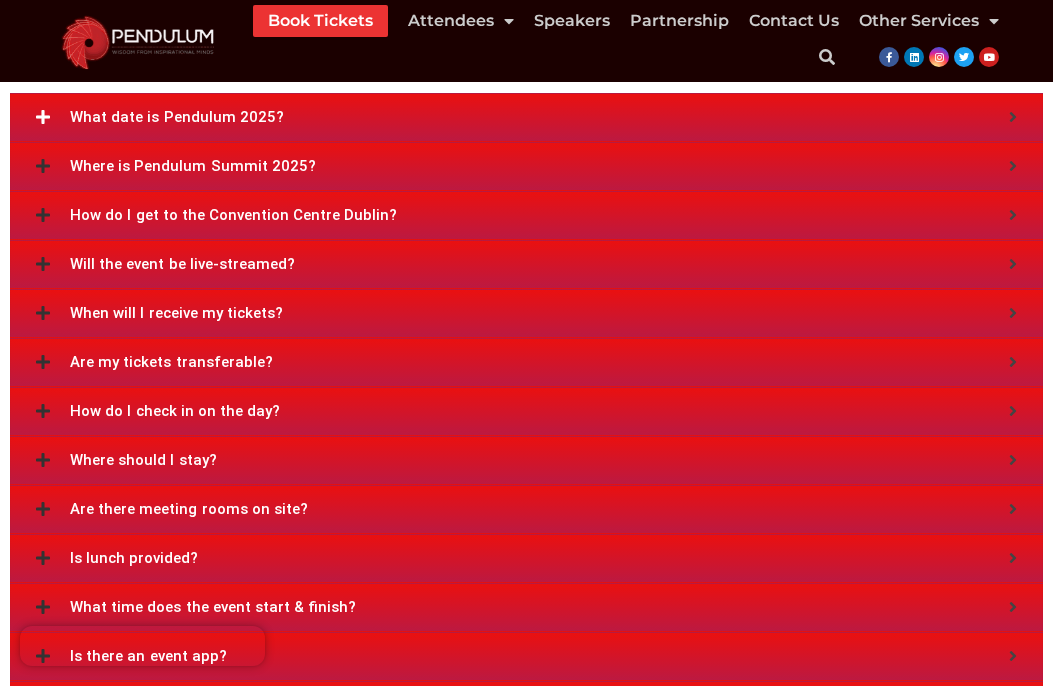click on "What date is Pendulum 2025?" at bounding box center (539, 117) 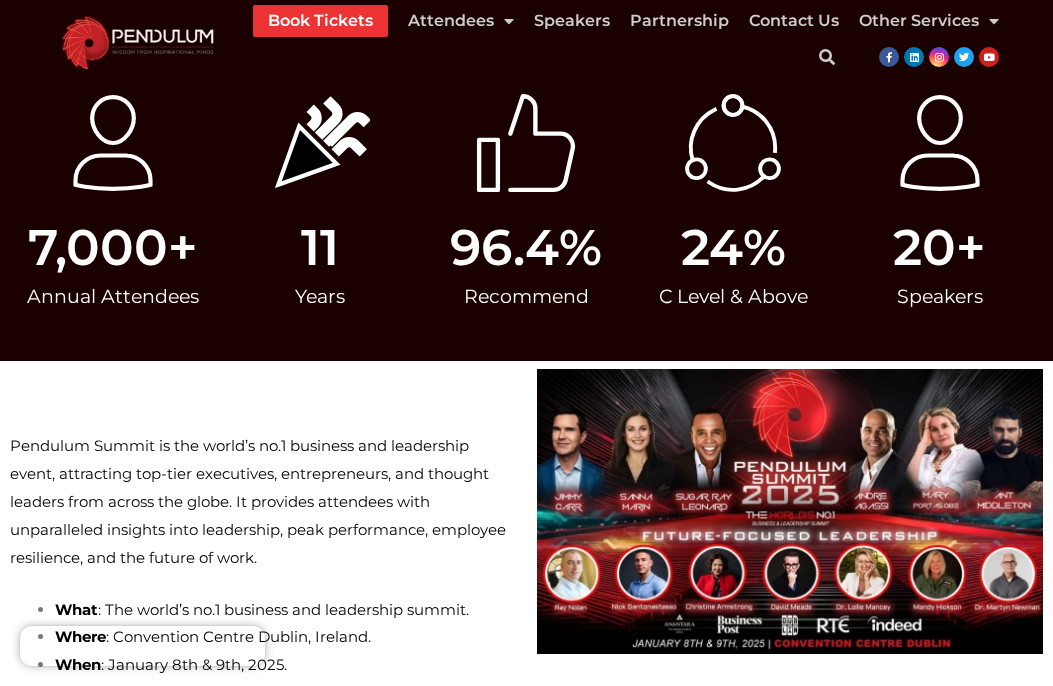 scroll, scrollTop: 359, scrollLeft: 0, axis: vertical 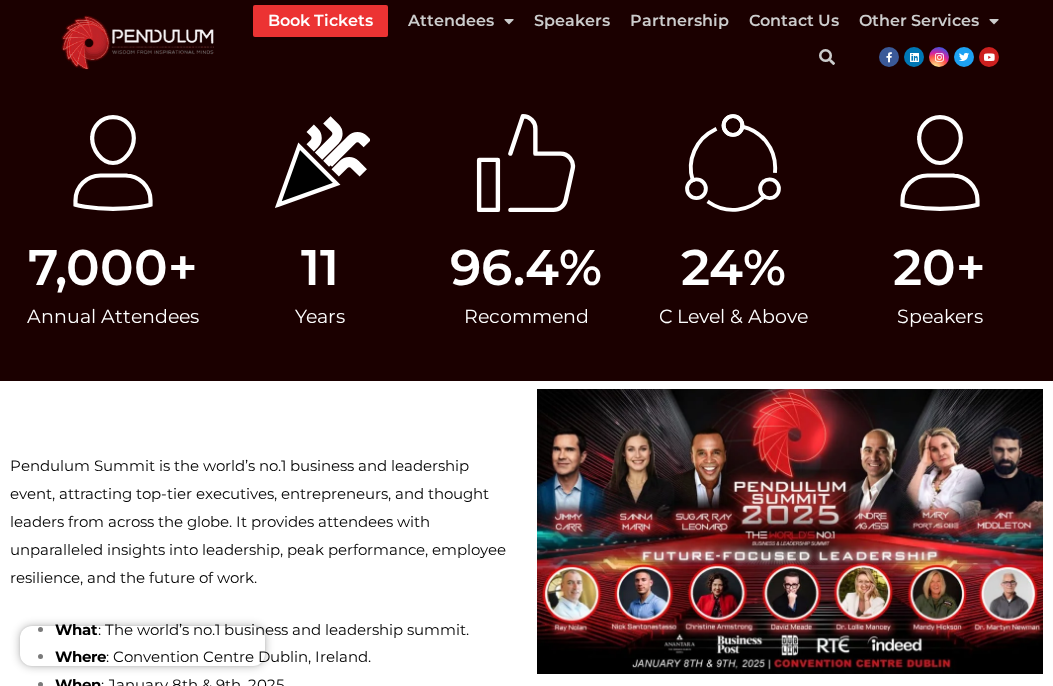 click on "Pendulum Summit is the world’s no.1 business and leadership event, attracting top-tier executives, entrepreneurs, and thought leaders from across the globe. It provides attendees with unparalleled insights into leadership, peak performance, employee resilience, and the future of work. What : The world’s no.1 business and leadership summit. Where : Convention Centre Dublin, Ireland. When : January 8th & 9th, 2025. Who : Global leaders, top executives, entrepreneurs, and thought leaders. Why : To gain actionable insights on leadership, performance, and well-being. Speakers : Internationally renowned experts, including Andre Agassi and Sugar Ray Leonard. Experience : Networking, CPD accreditation, and transformative takeaways for professional growth." at bounding box center [263, 655] 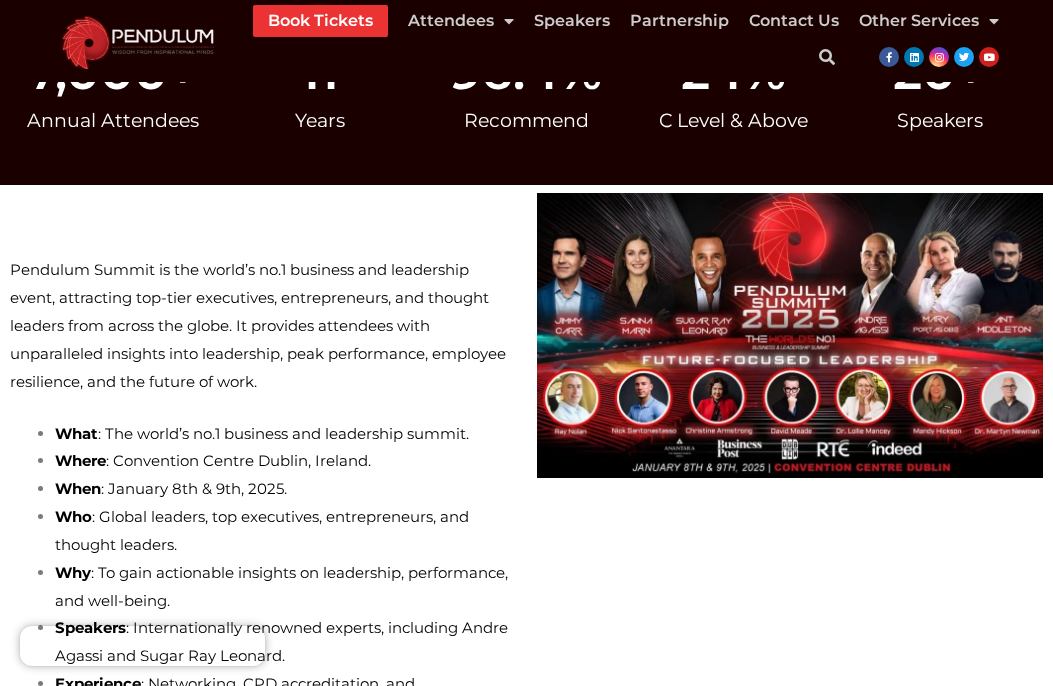 scroll, scrollTop: 441, scrollLeft: 0, axis: vertical 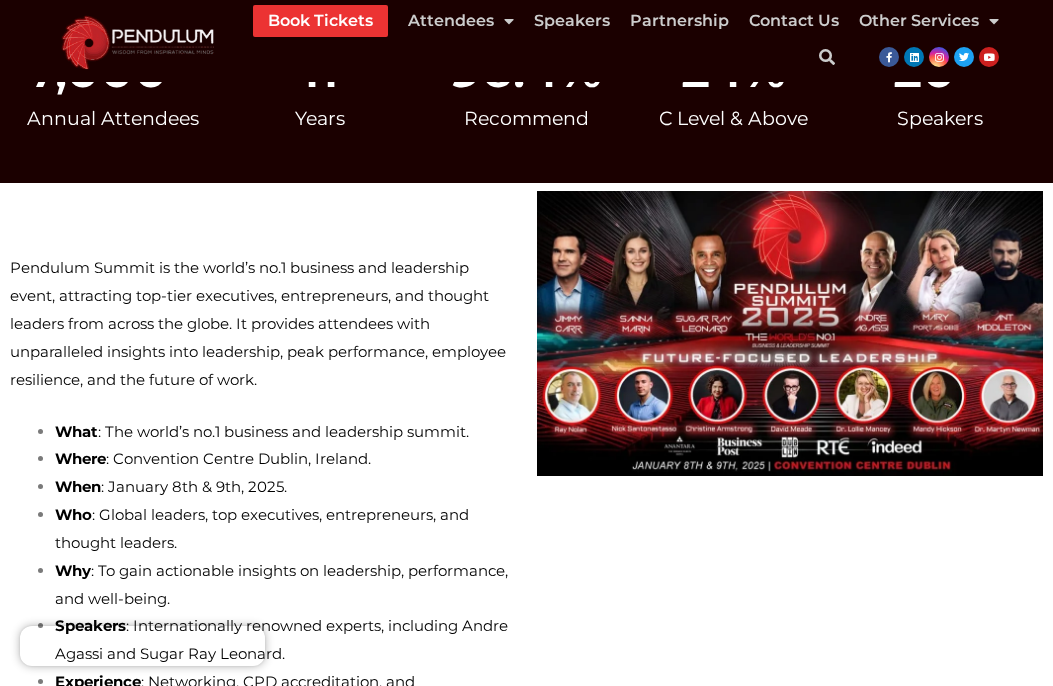 drag, startPoint x: 97, startPoint y: 513, endPoint x: 178, endPoint y: 537, distance: 84.48077 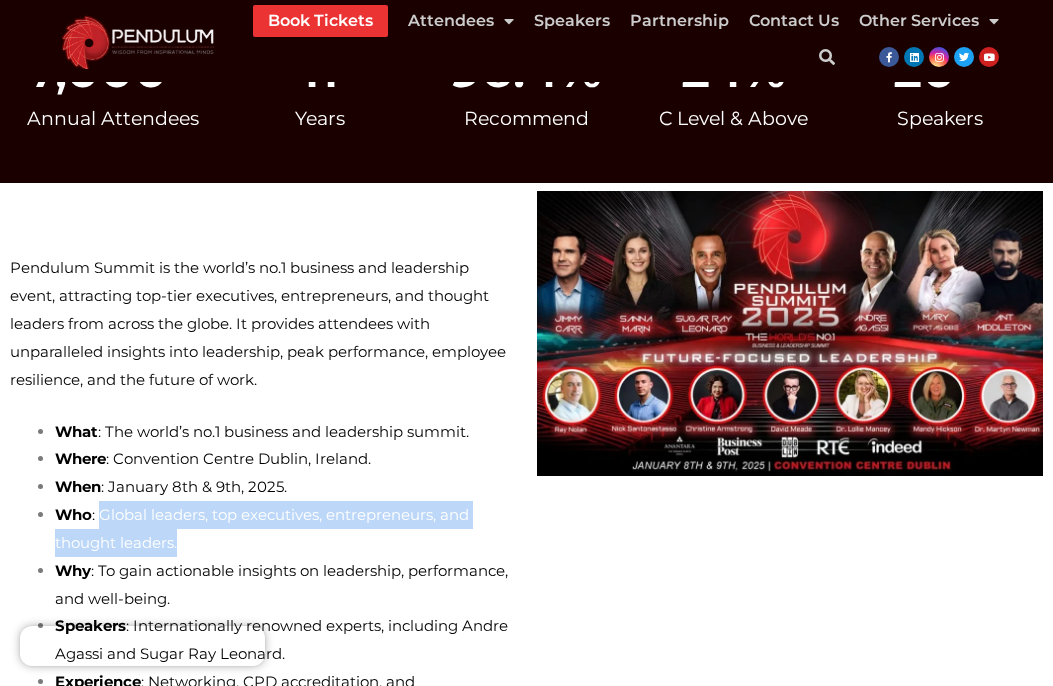 drag, startPoint x: 178, startPoint y: 537, endPoint x: 101, endPoint y: 520, distance: 78.854294 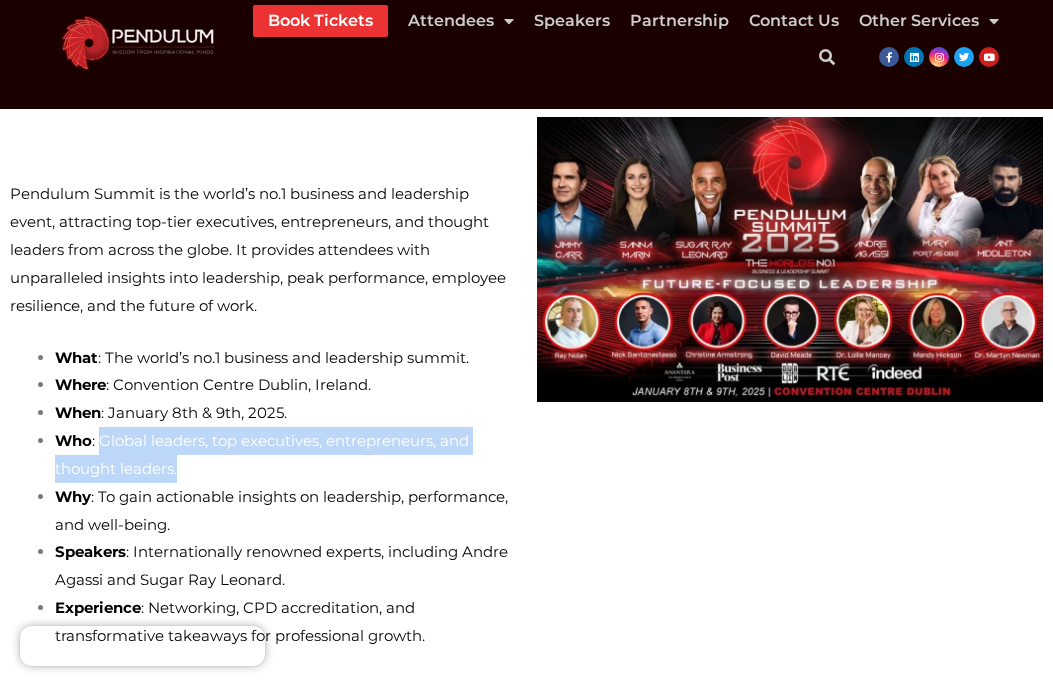 scroll, scrollTop: 518, scrollLeft: 0, axis: vertical 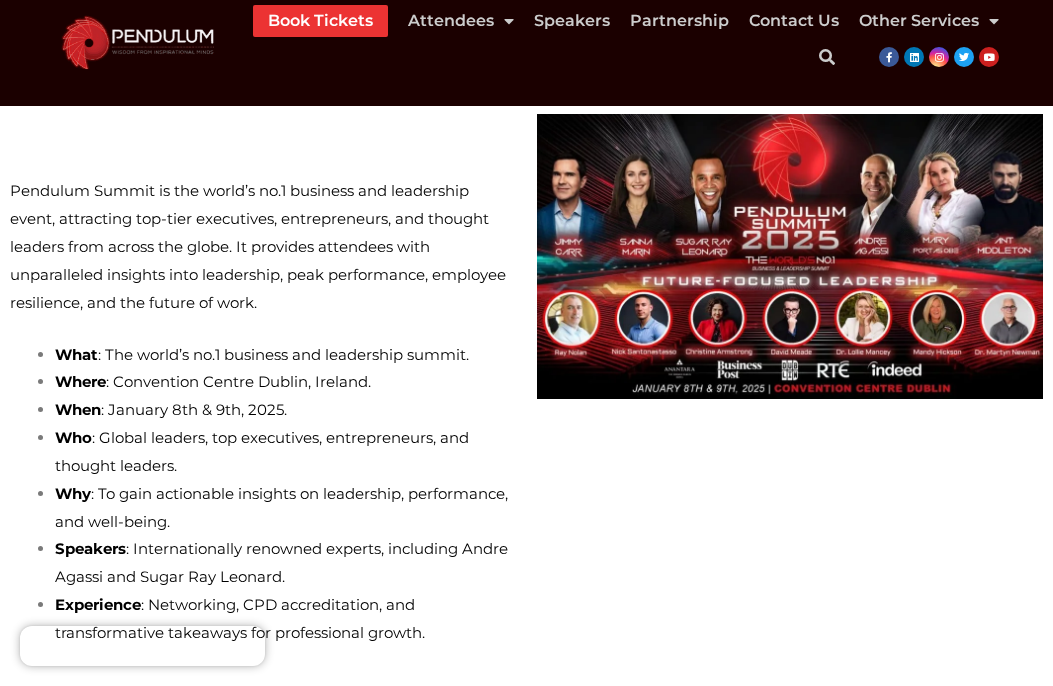 click on "Why : To gain actionable insights on leadership, performance, and well-being." at bounding box center [286, 508] 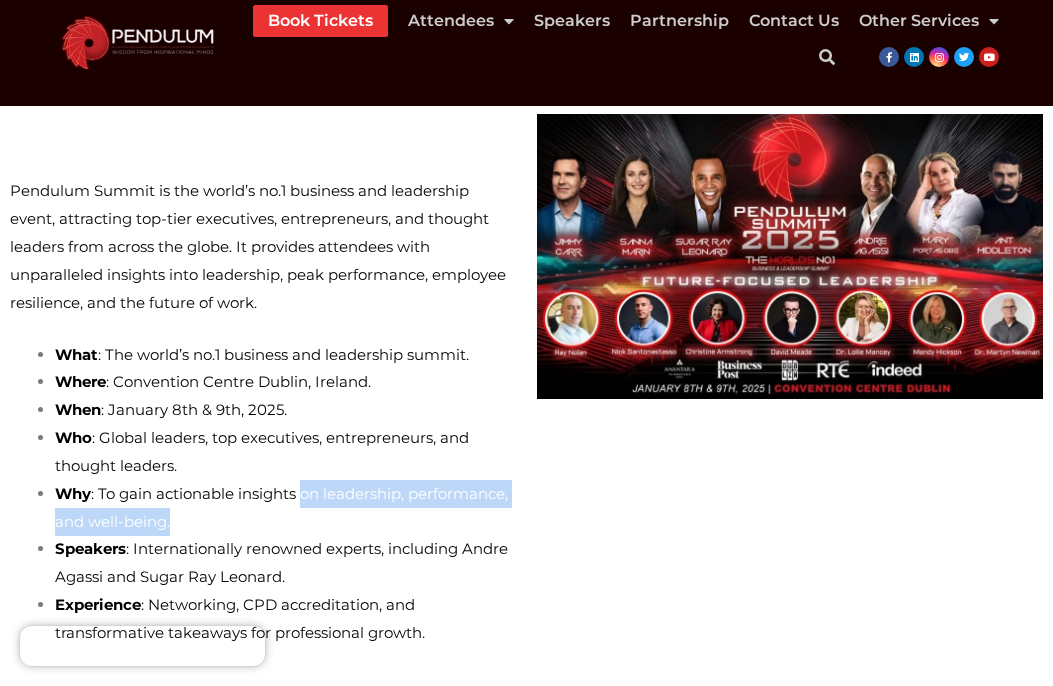 drag, startPoint x: 304, startPoint y: 492, endPoint x: 307, endPoint y: 521, distance: 29.15476 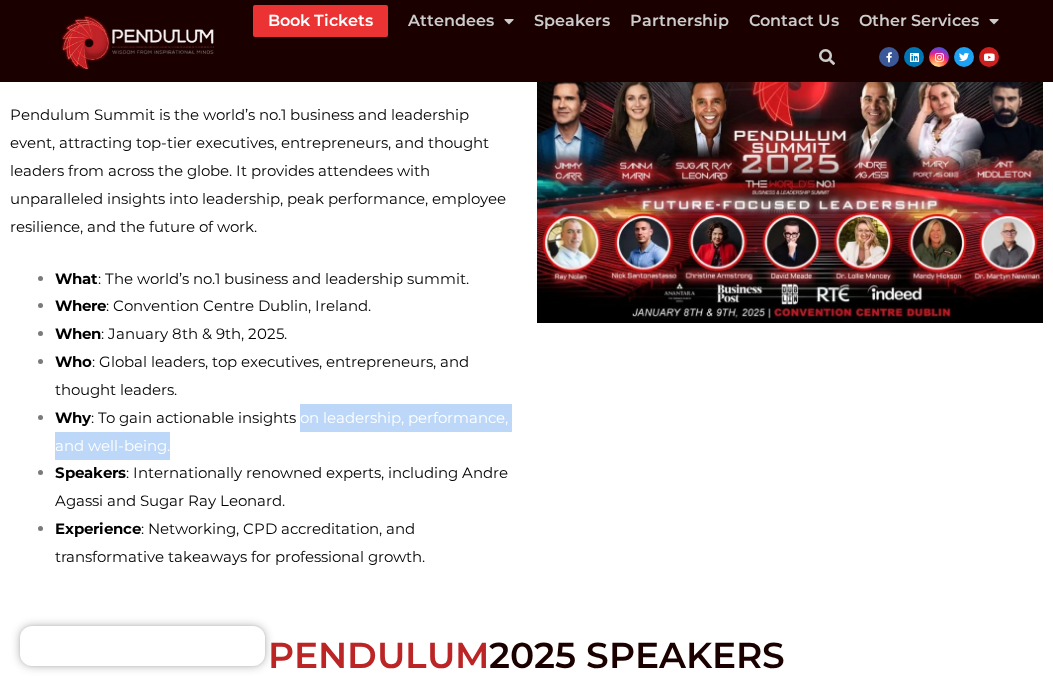 scroll, scrollTop: 595, scrollLeft: 0, axis: vertical 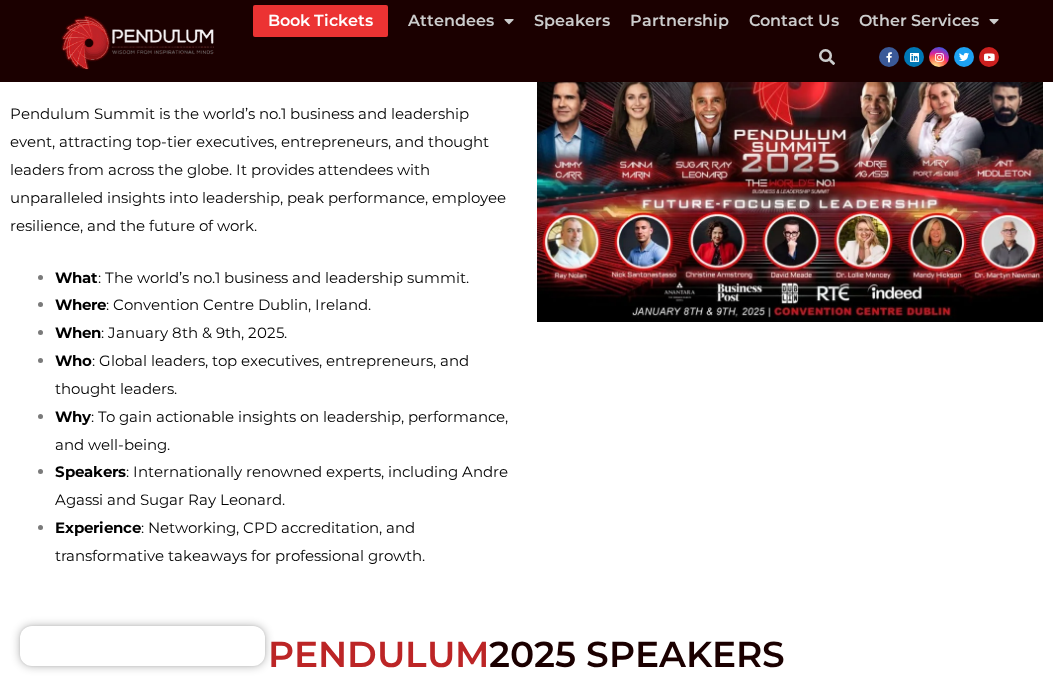 click on "Speakers : Internationally renowned experts, including Andre Agassi and Sugar Ray Leonard." at bounding box center (286, 486) 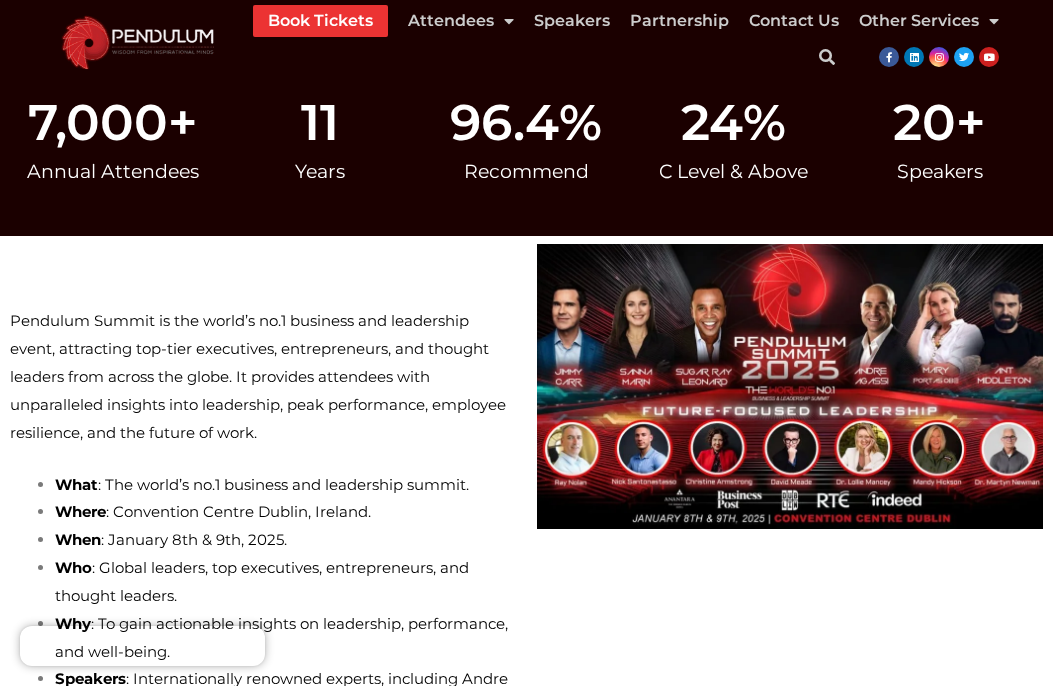scroll, scrollTop: 340, scrollLeft: 0, axis: vertical 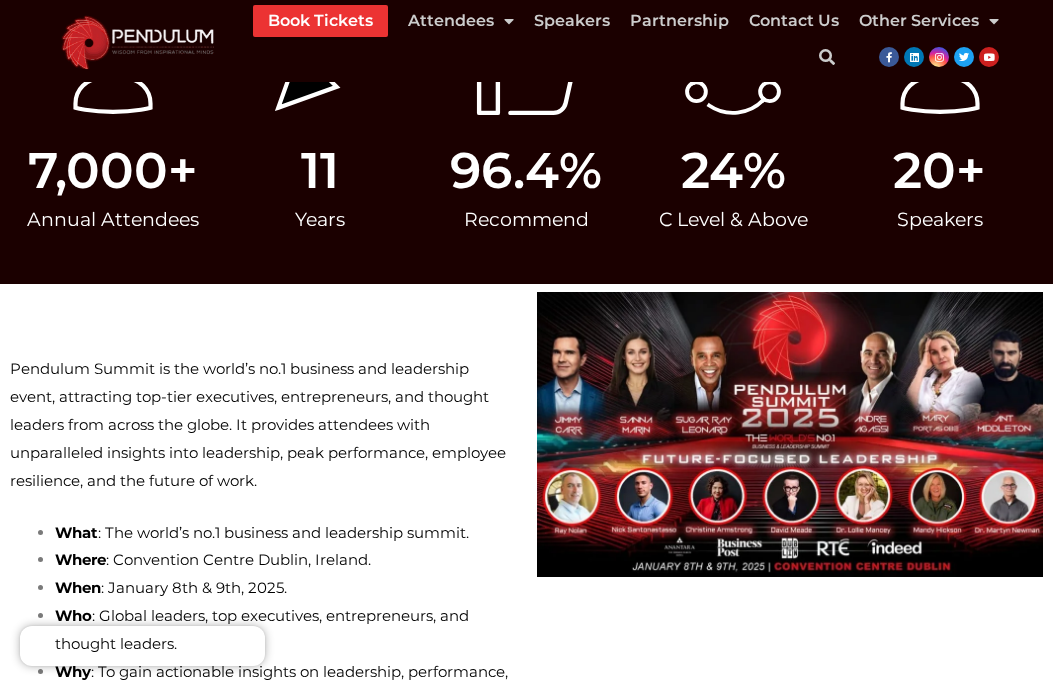 click on "Pendulum Summit is the world’s no.1 business and leadership event, attracting top-tier executives, entrepreneurs, and thought leaders from across the globe. It provides attendees with unparalleled insights into leadership, peak performance, employee resilience, and the future of work." at bounding box center (263, 424) 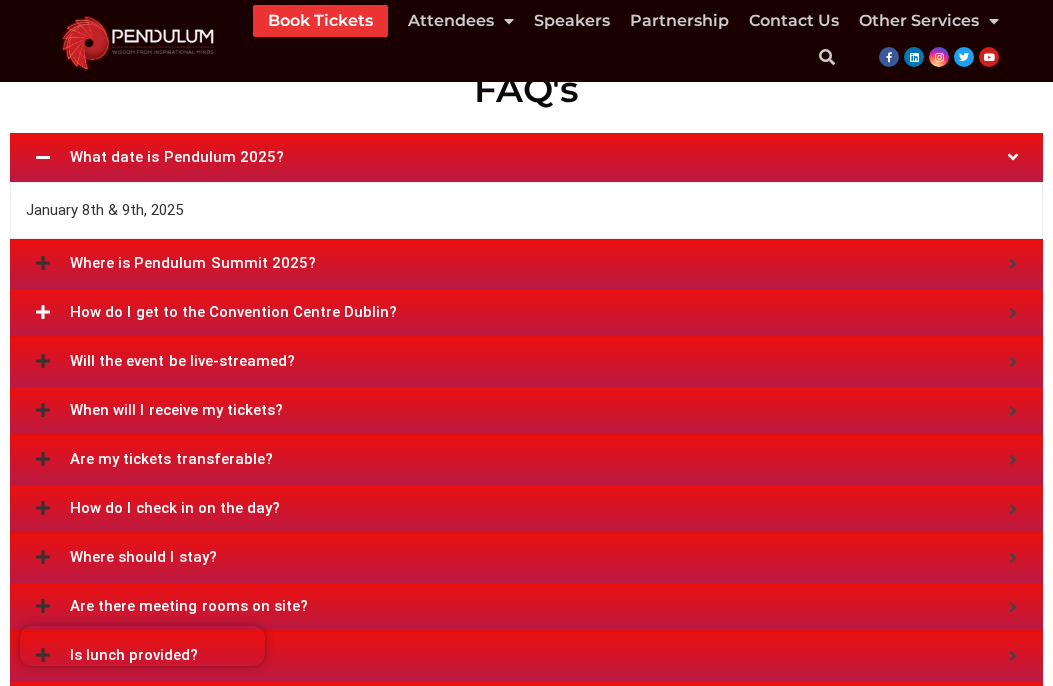 scroll, scrollTop: 7508, scrollLeft: 0, axis: vertical 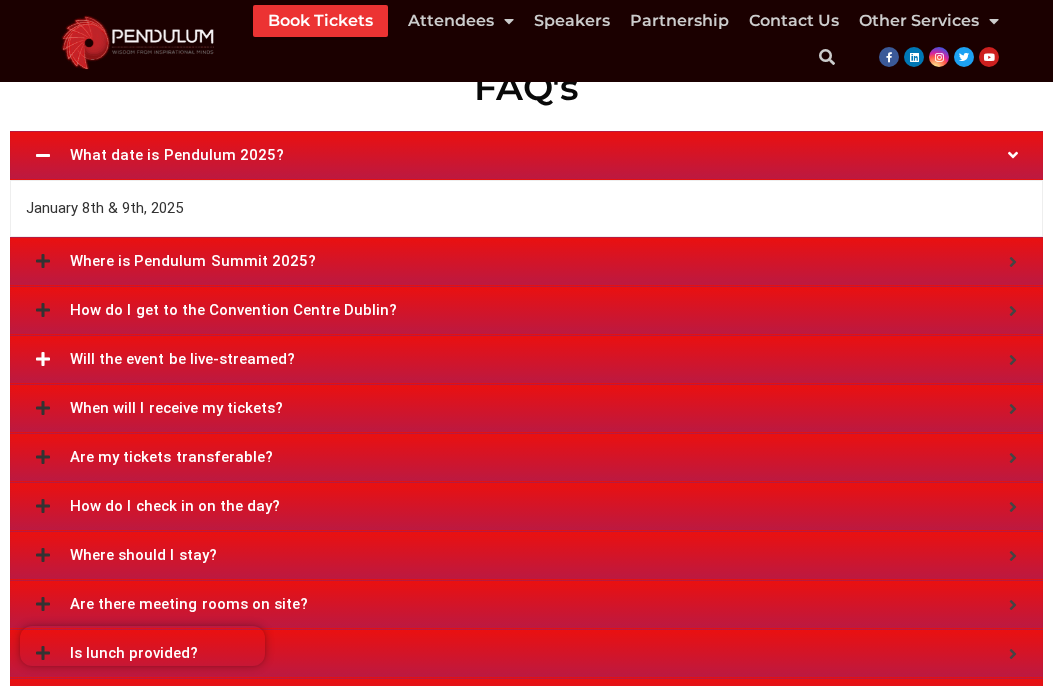 click on "Will the event be live-streamed?" at bounding box center (539, 359) 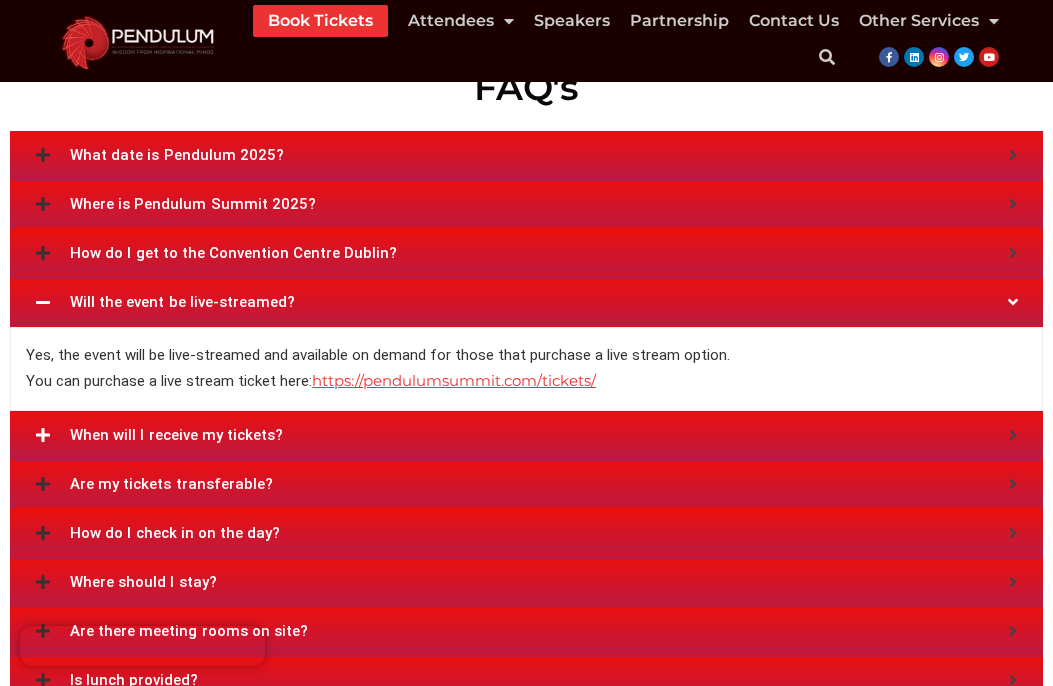 click on "When will I receive my tickets?" at bounding box center [539, 435] 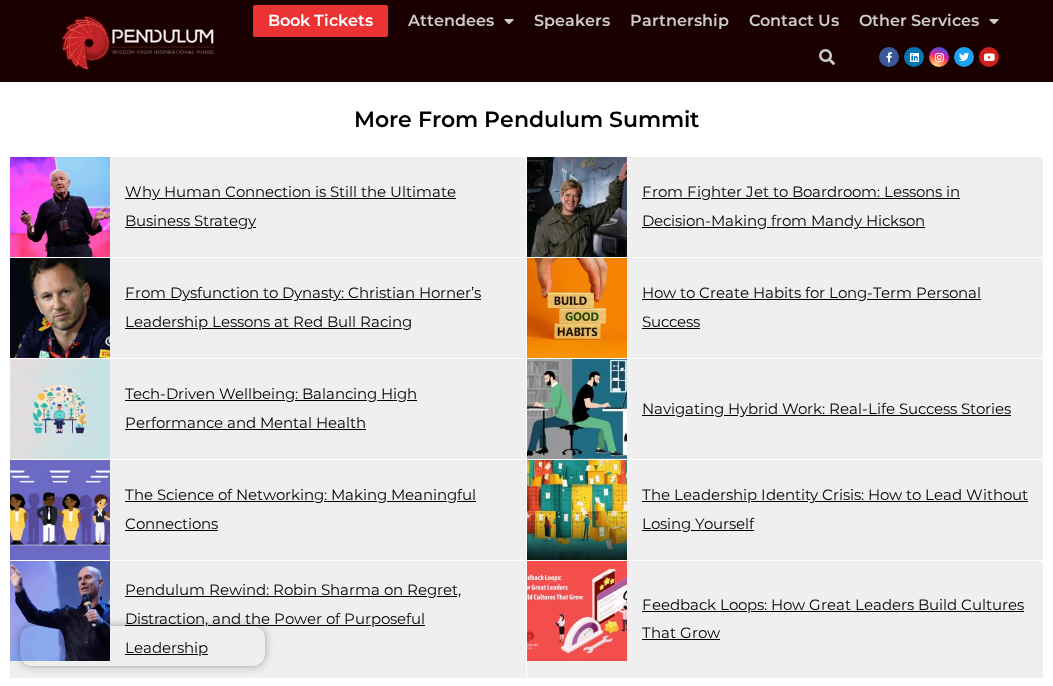 scroll, scrollTop: 8633, scrollLeft: 0, axis: vertical 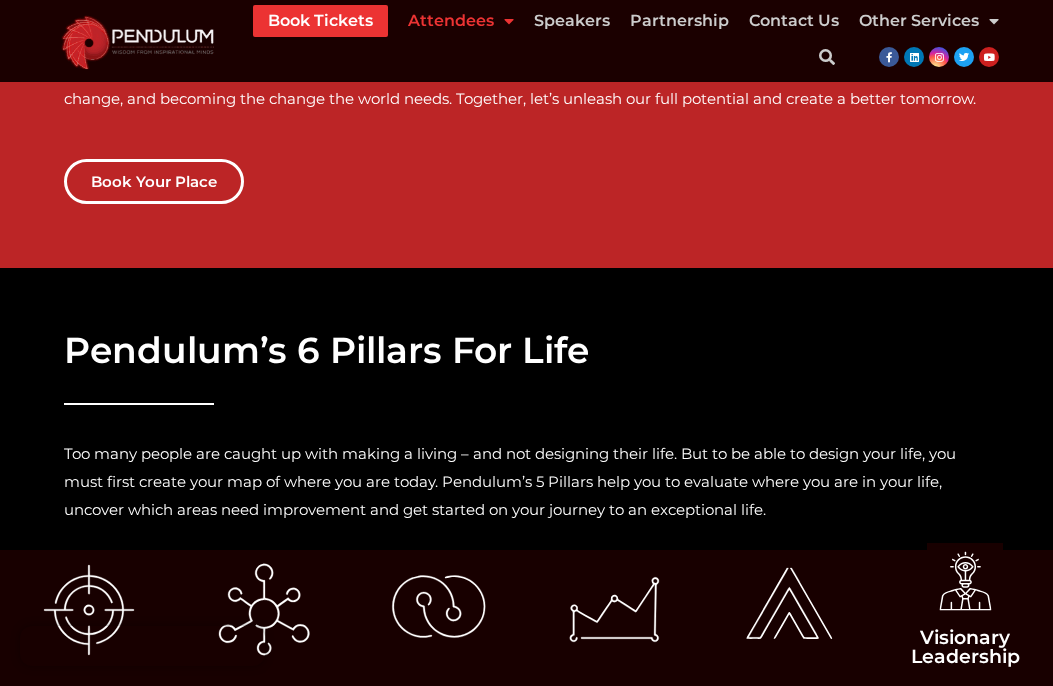 click 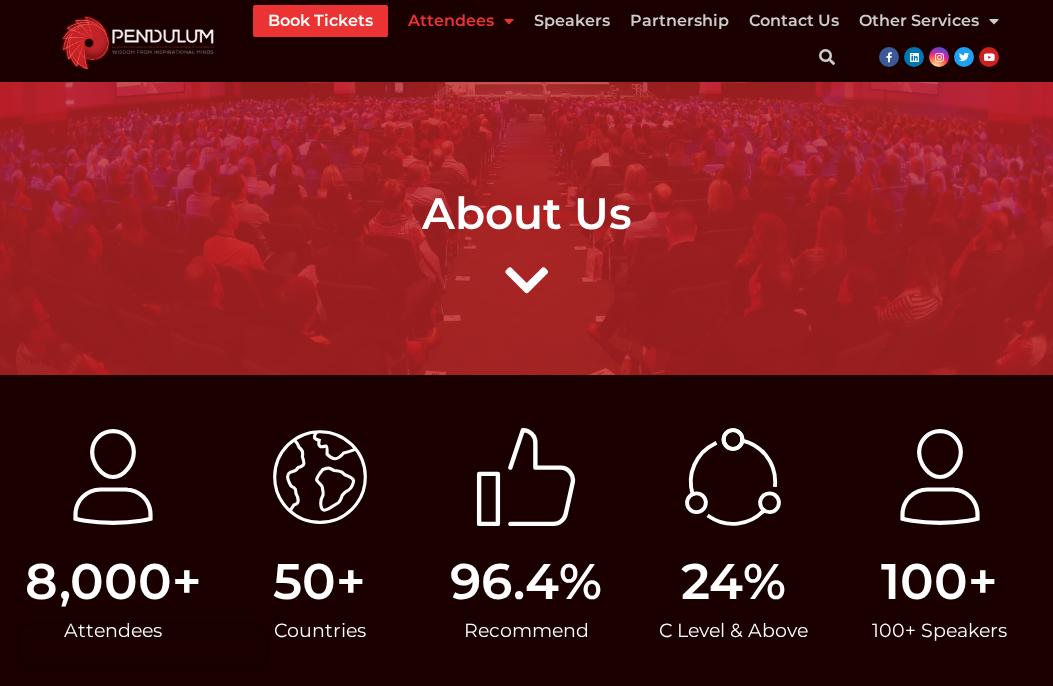 scroll, scrollTop: 0, scrollLeft: 0, axis: both 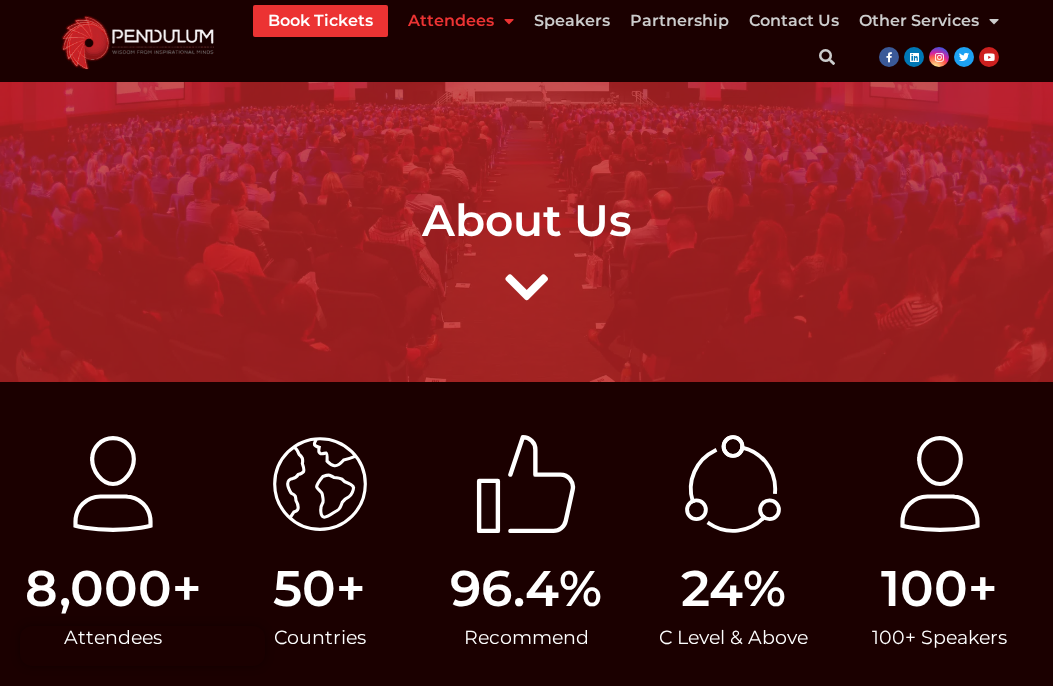 click 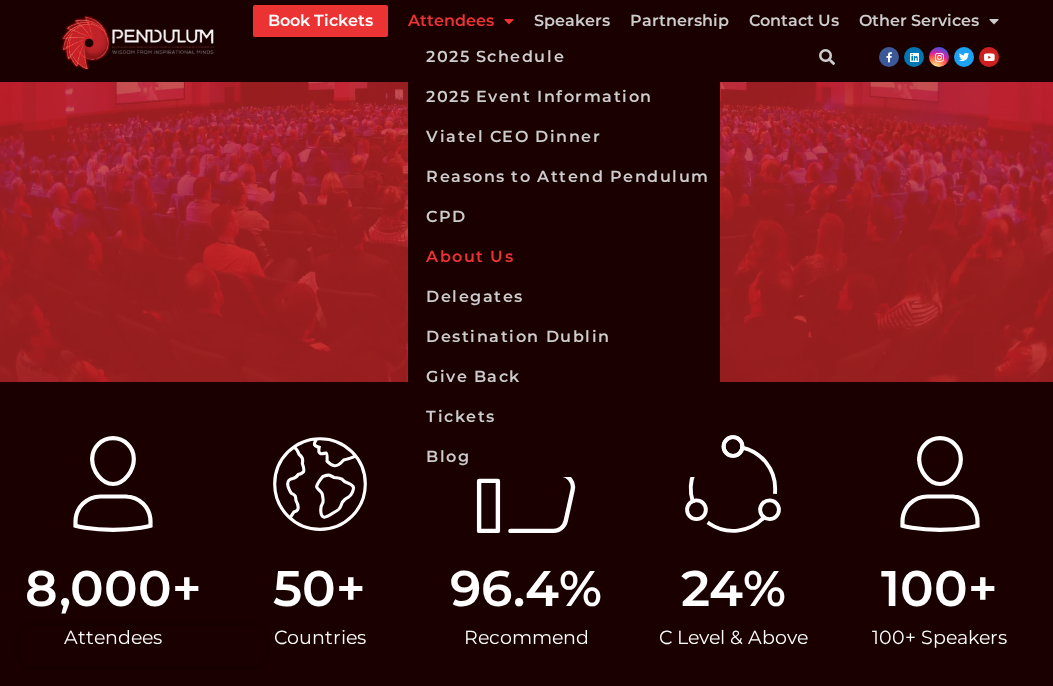 click 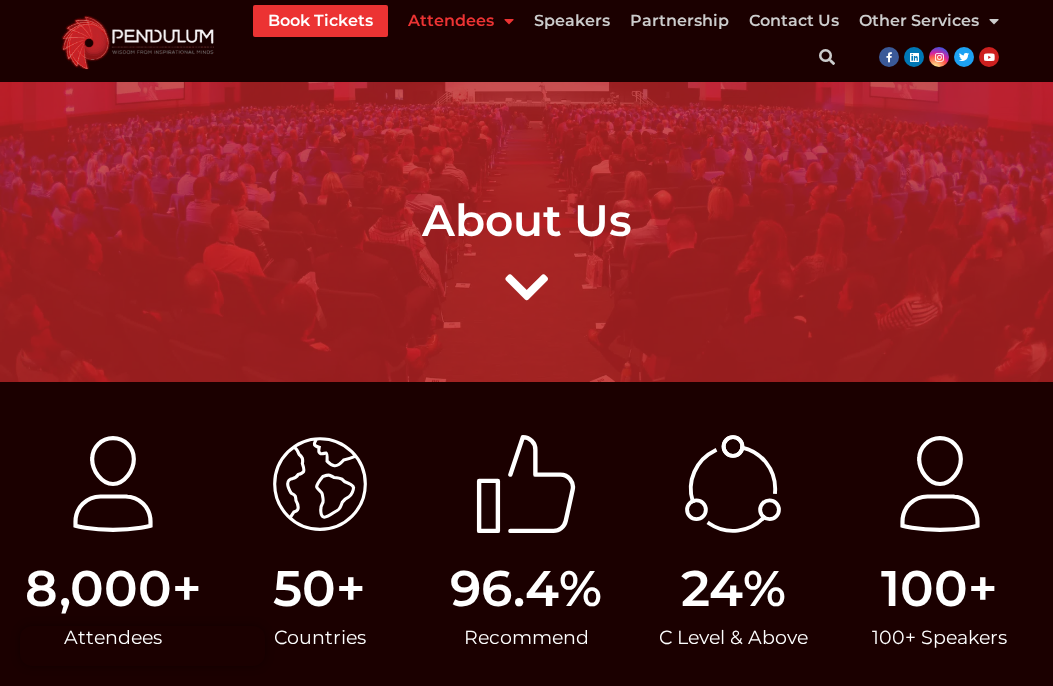 click 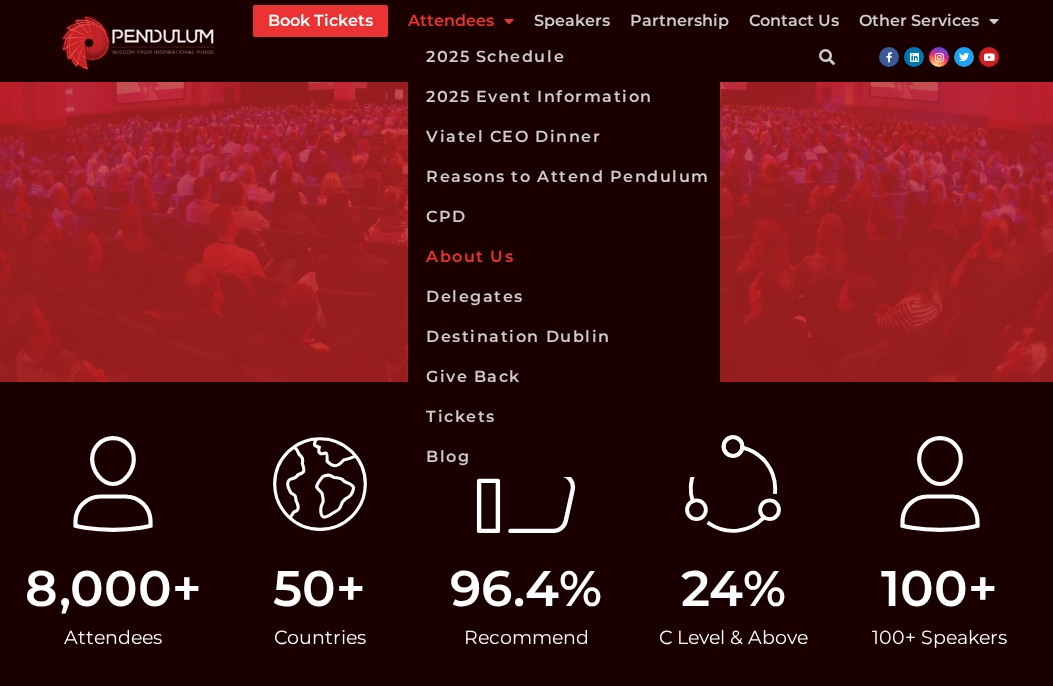 click on "About Us" at bounding box center (526, 192) 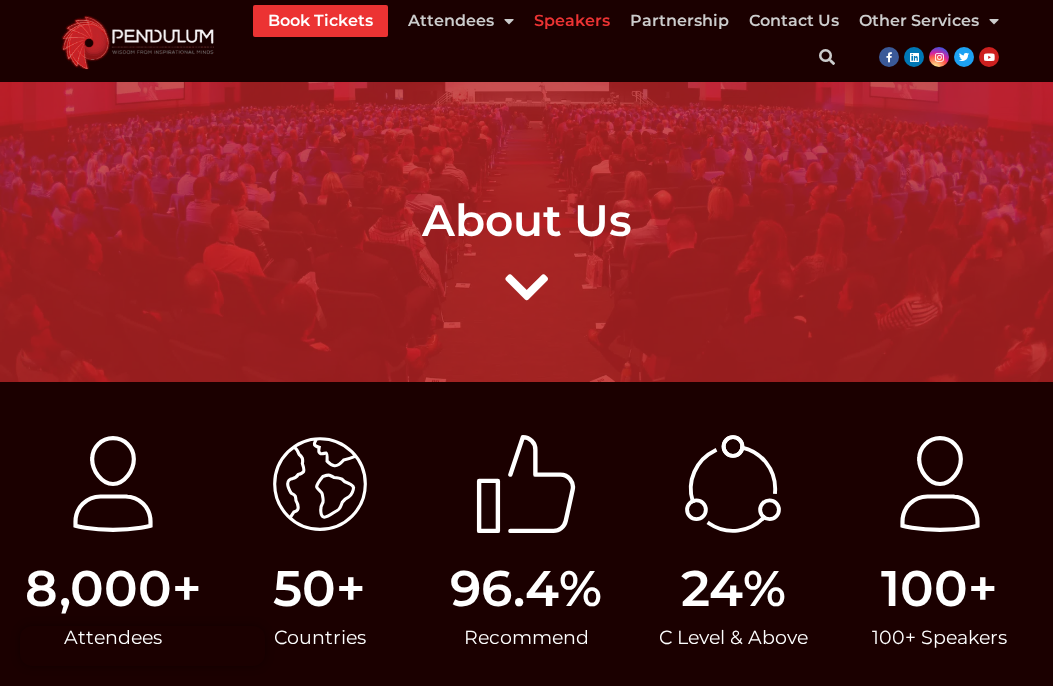 click on "Speakers" 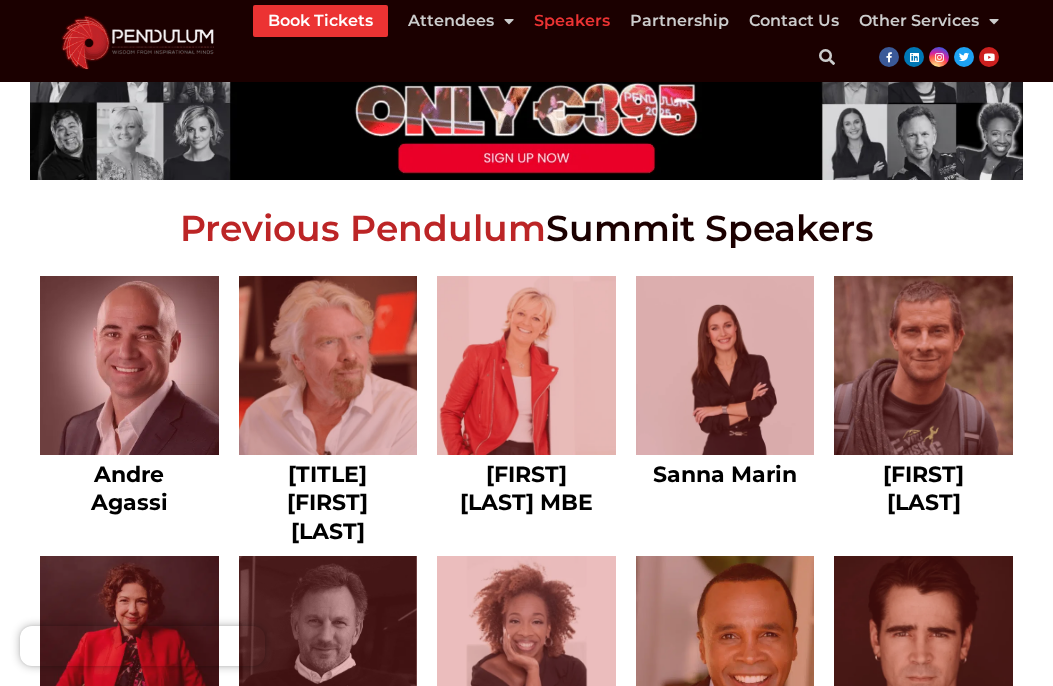 scroll, scrollTop: 852, scrollLeft: 0, axis: vertical 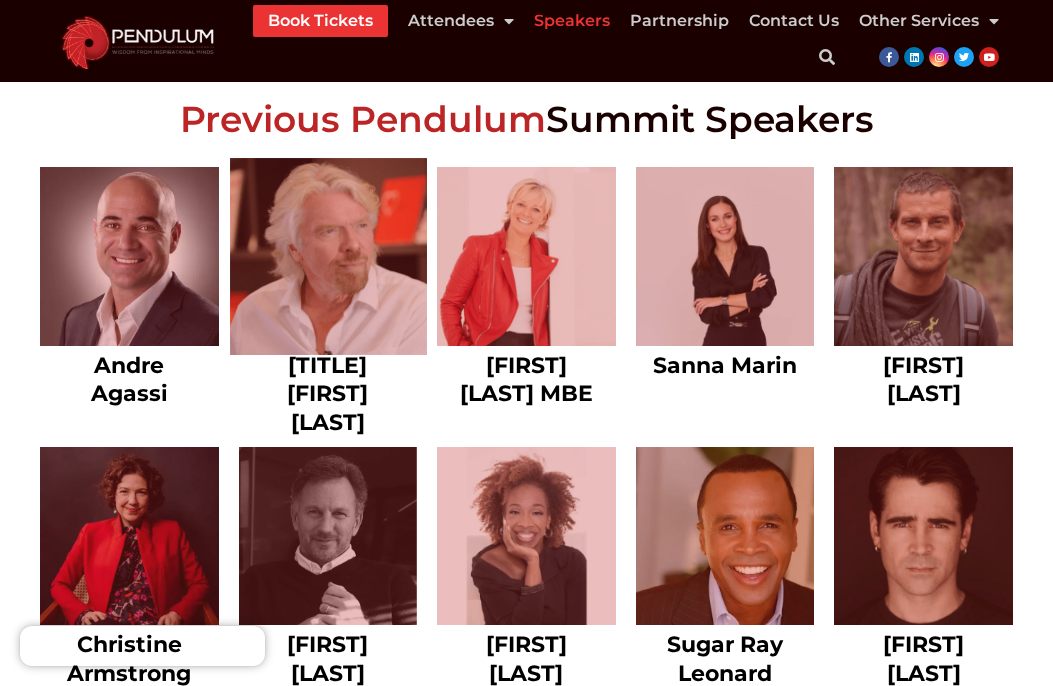 click at bounding box center [328, 256] 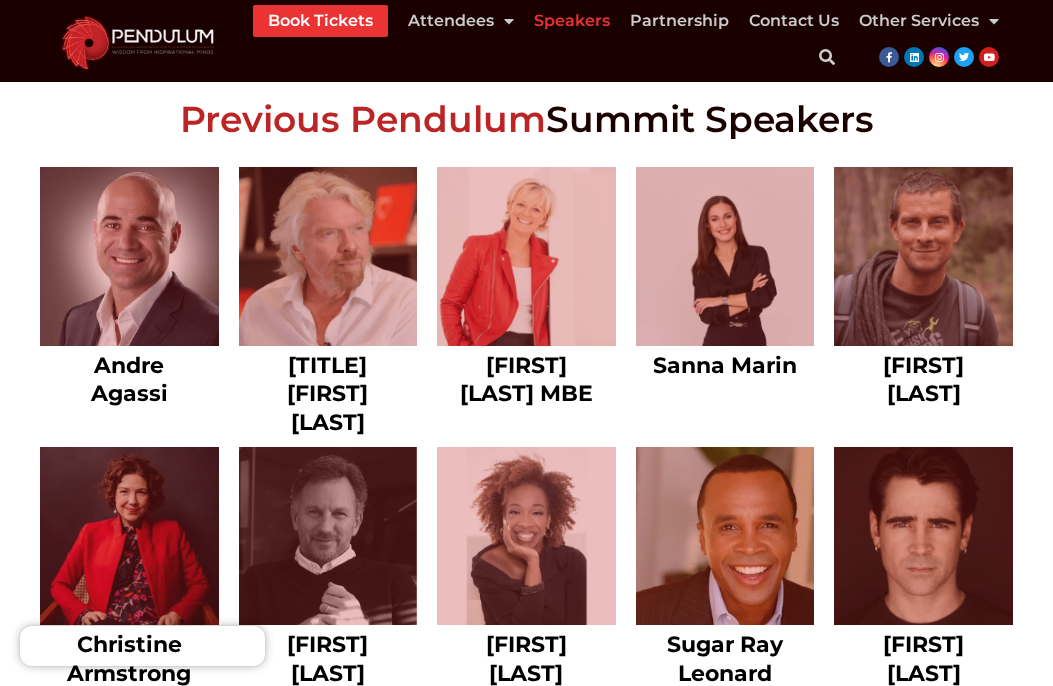 drag, startPoint x: 713, startPoint y: 225, endPoint x: 861, endPoint y: 0, distance: 269.31207 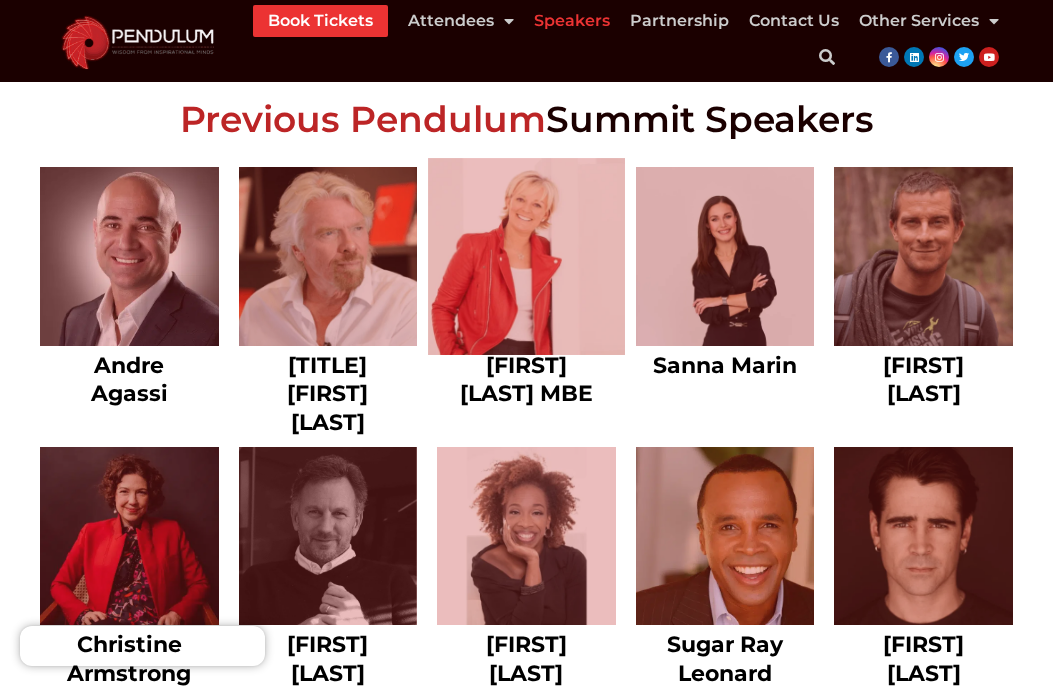 click at bounding box center (526, 256) 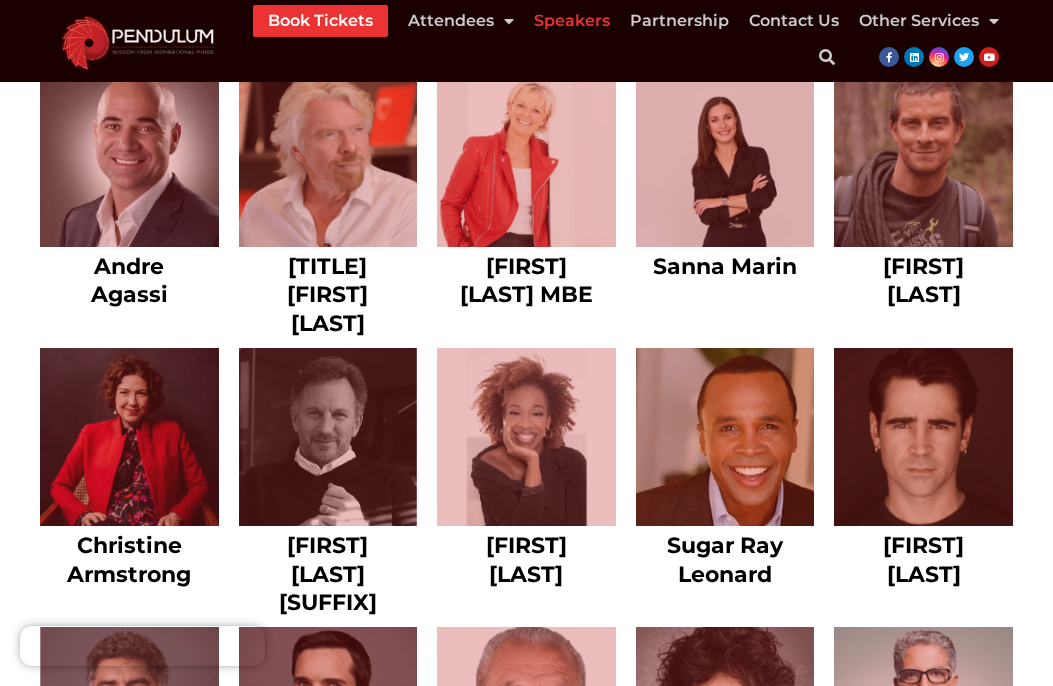scroll, scrollTop: 953, scrollLeft: 0, axis: vertical 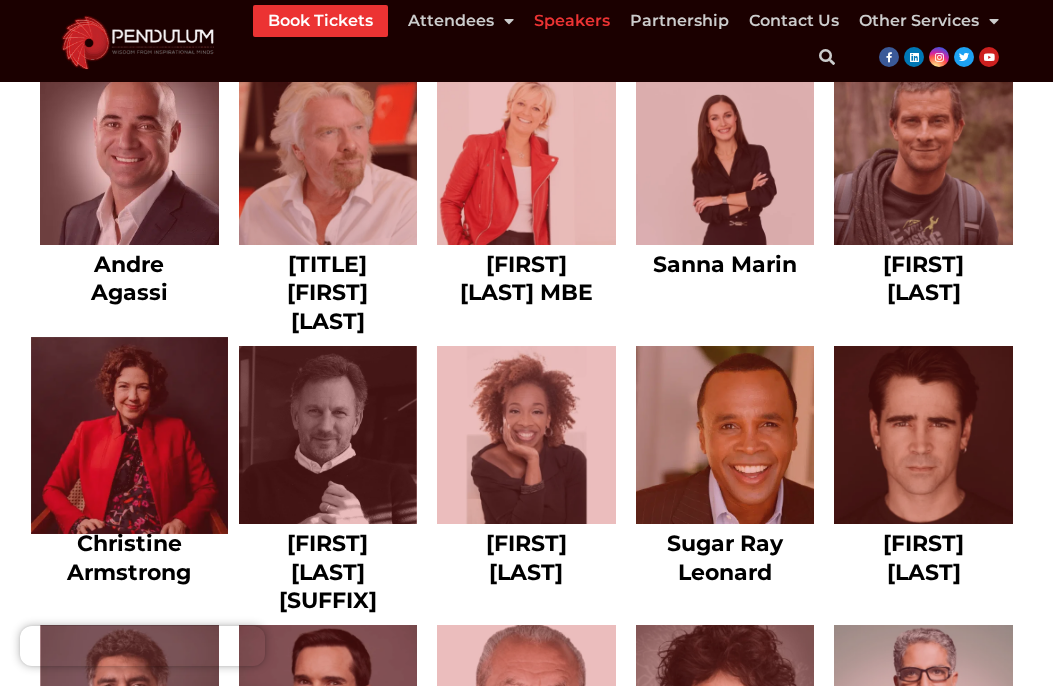 click at bounding box center (129, 435) 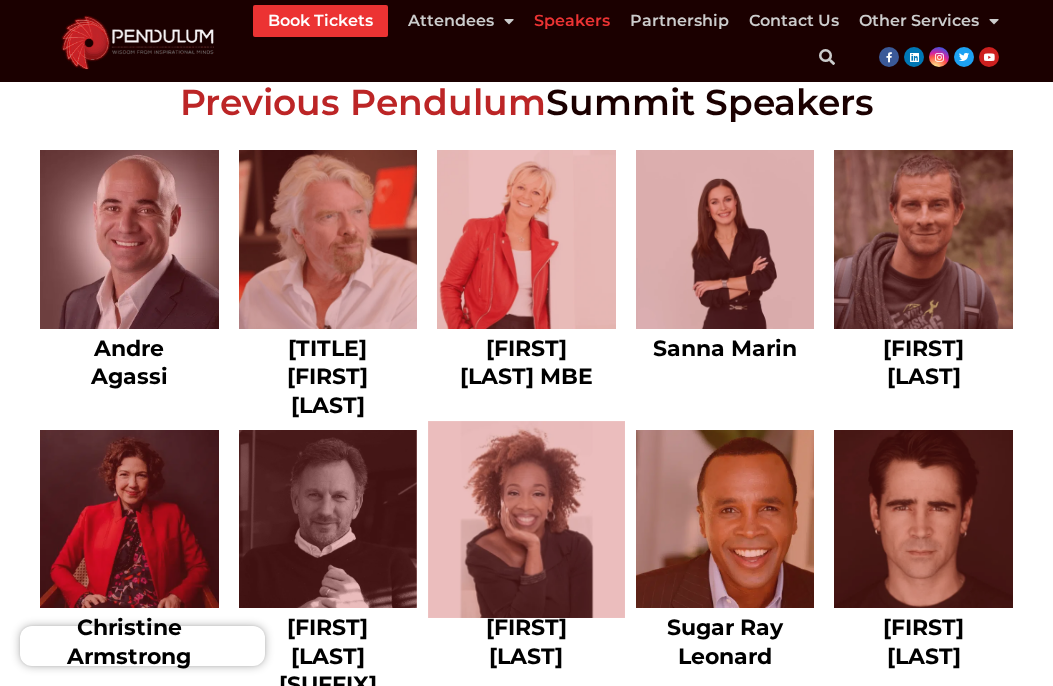 scroll, scrollTop: 575, scrollLeft: 0, axis: vertical 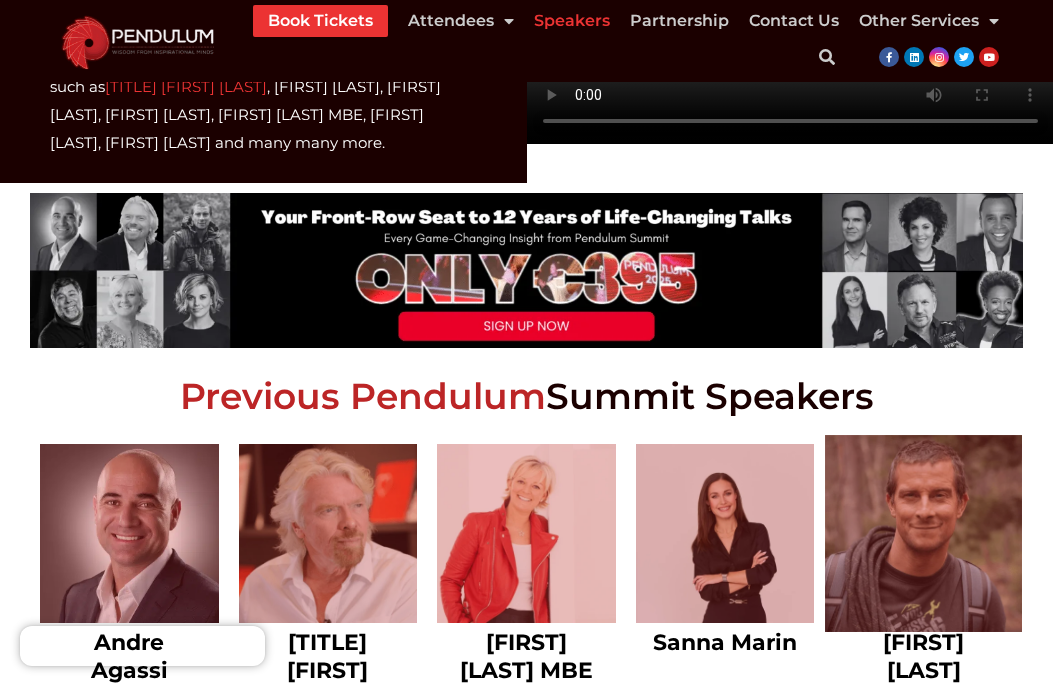 click at bounding box center (923, 533) 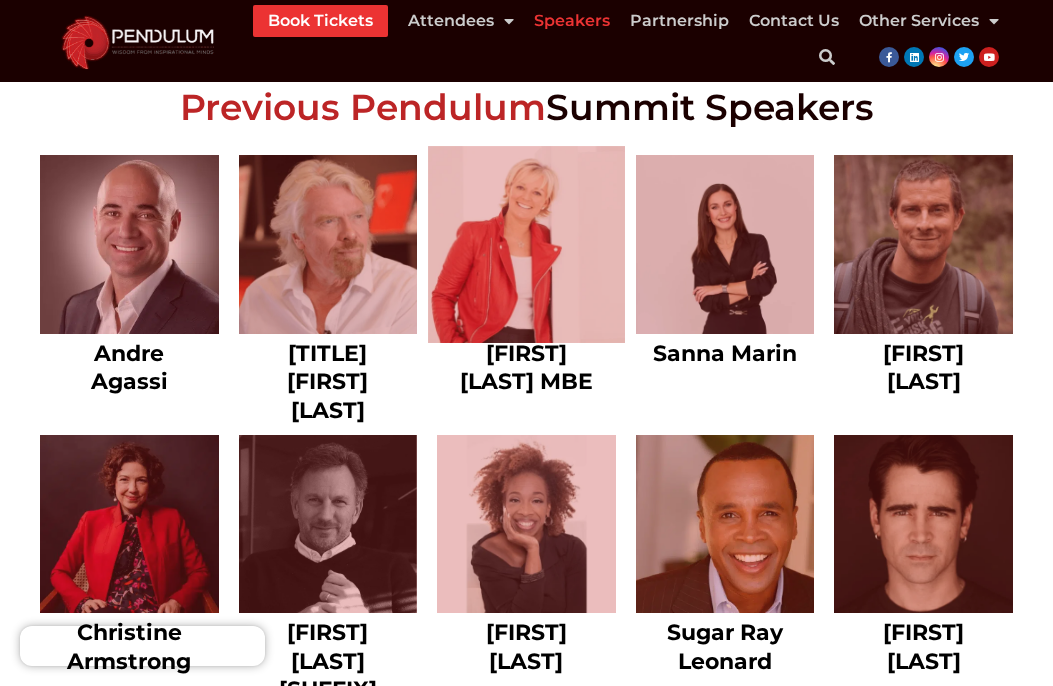scroll, scrollTop: 966, scrollLeft: 0, axis: vertical 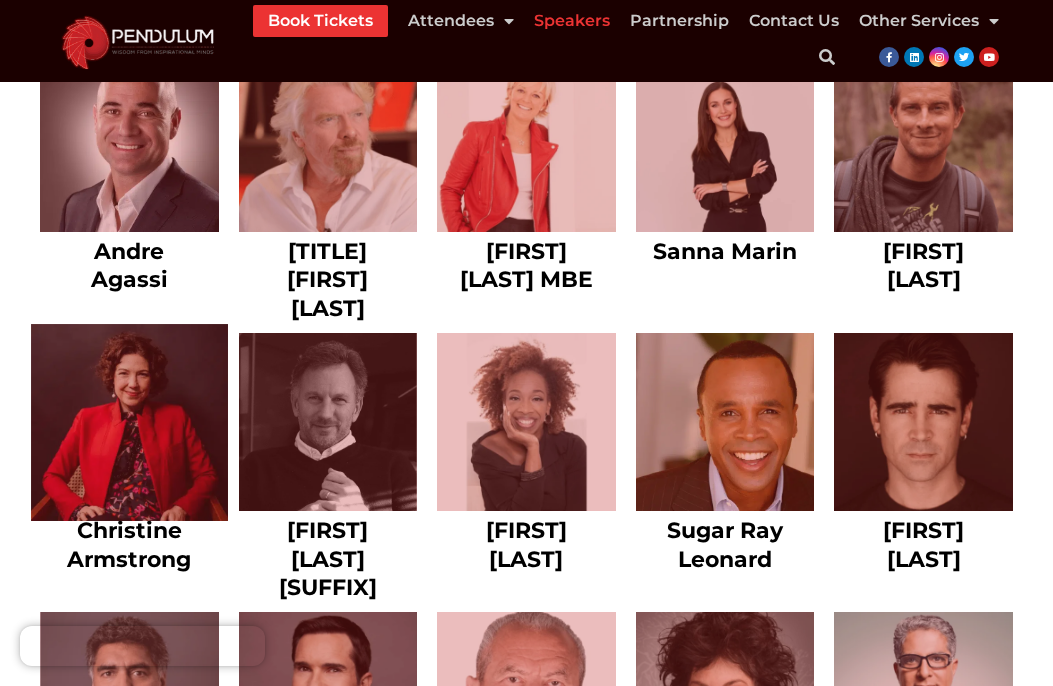 click at bounding box center [129, 422] 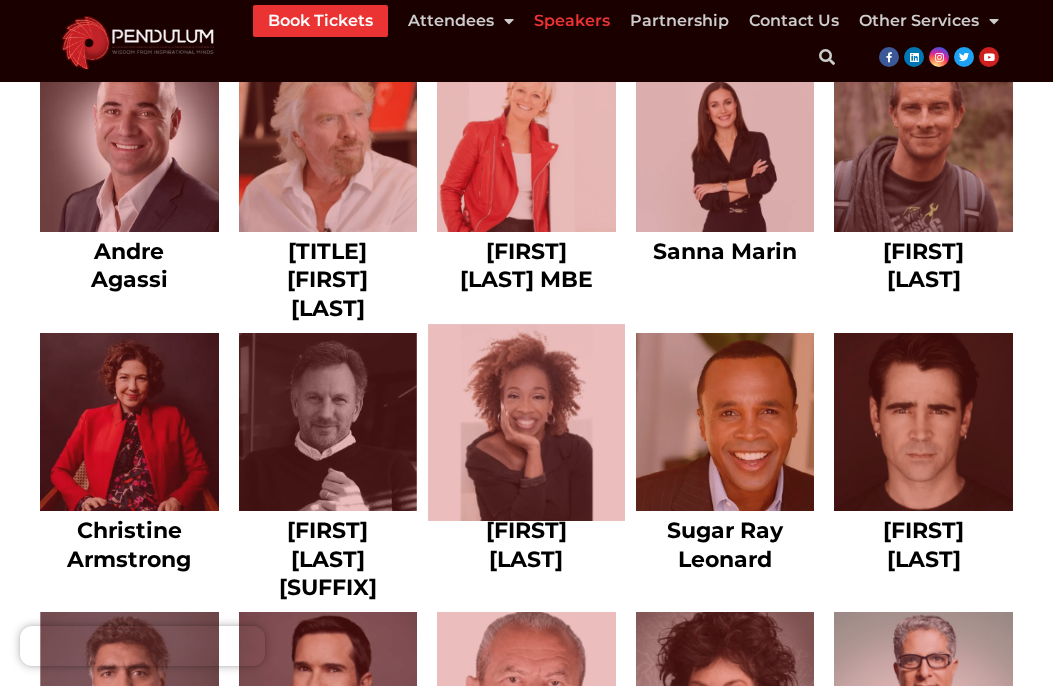 scroll, scrollTop: 976, scrollLeft: 0, axis: vertical 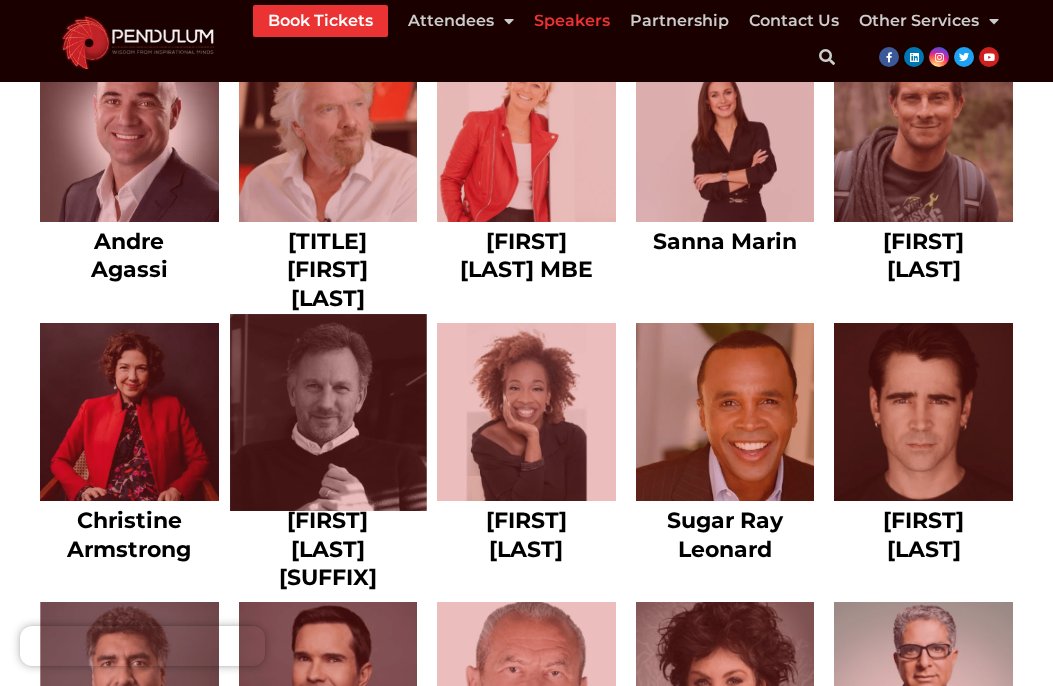 click at bounding box center (328, 412) 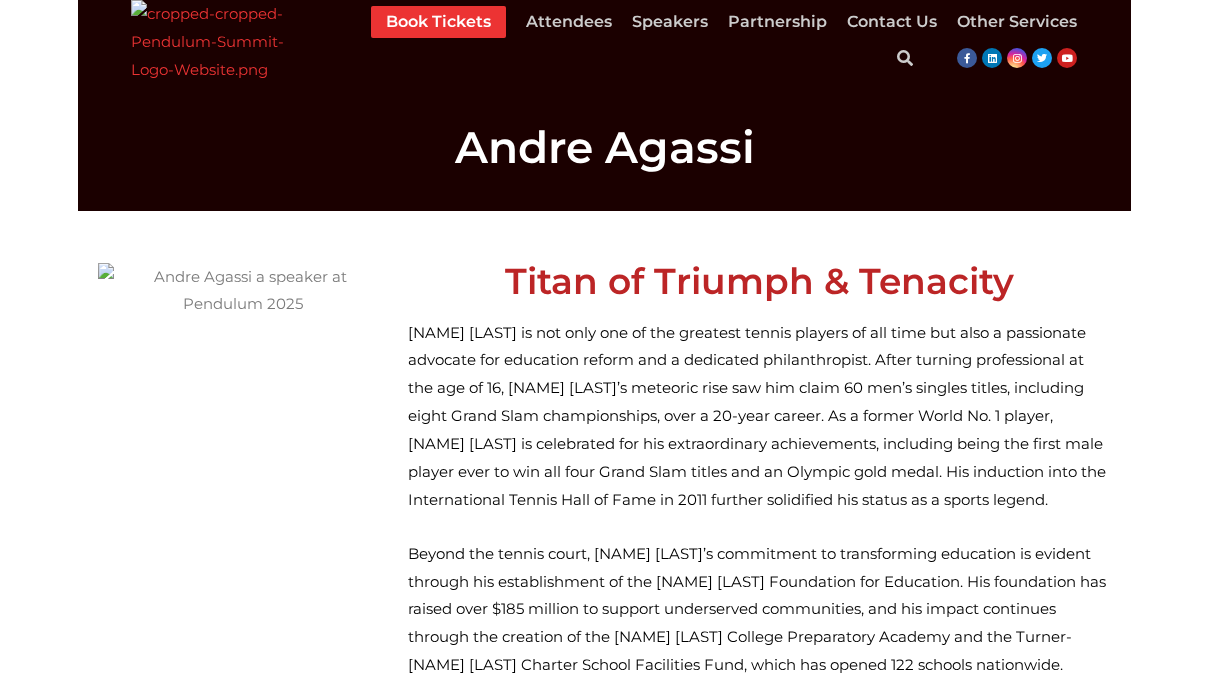 scroll, scrollTop: 0, scrollLeft: 0, axis: both 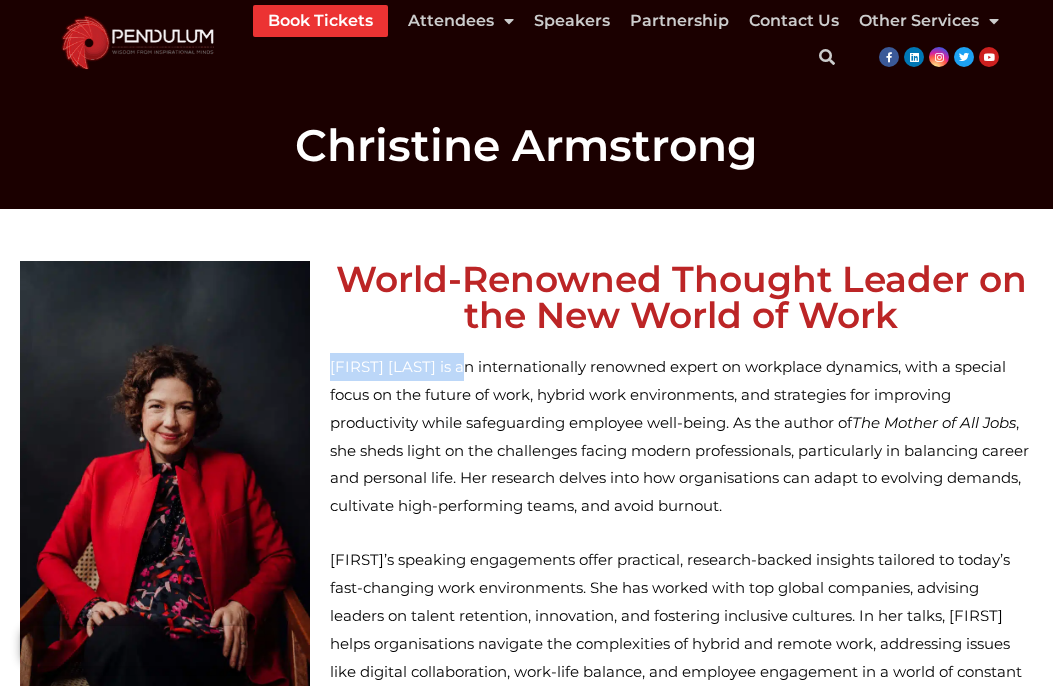 drag, startPoint x: 484, startPoint y: 368, endPoint x: 328, endPoint y: 369, distance: 156.0032 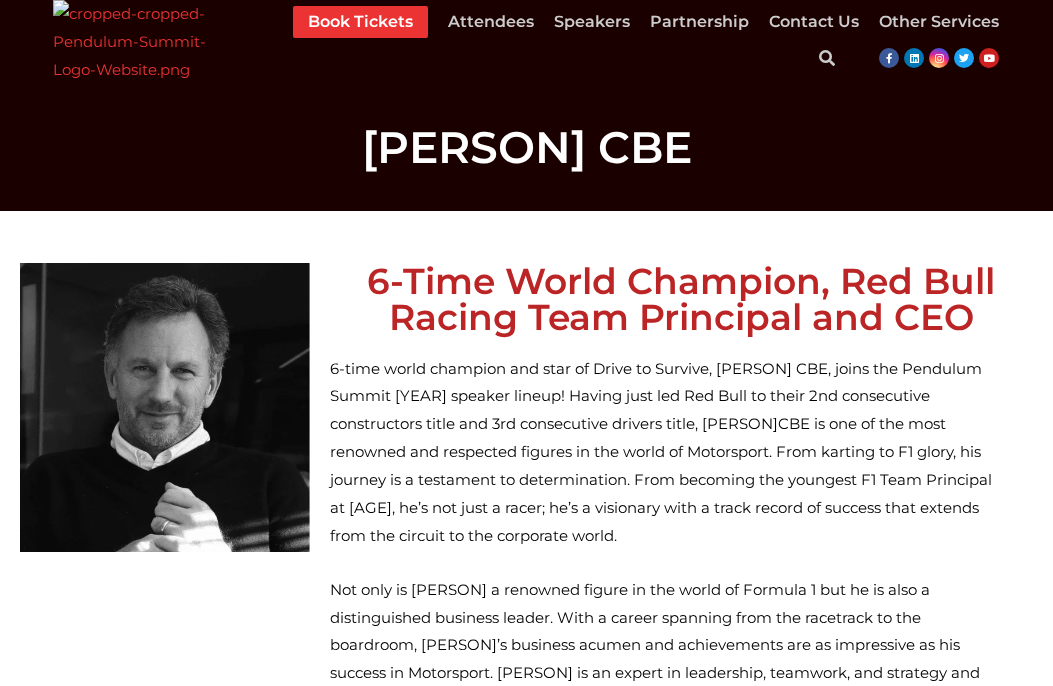 scroll, scrollTop: 0, scrollLeft: 0, axis: both 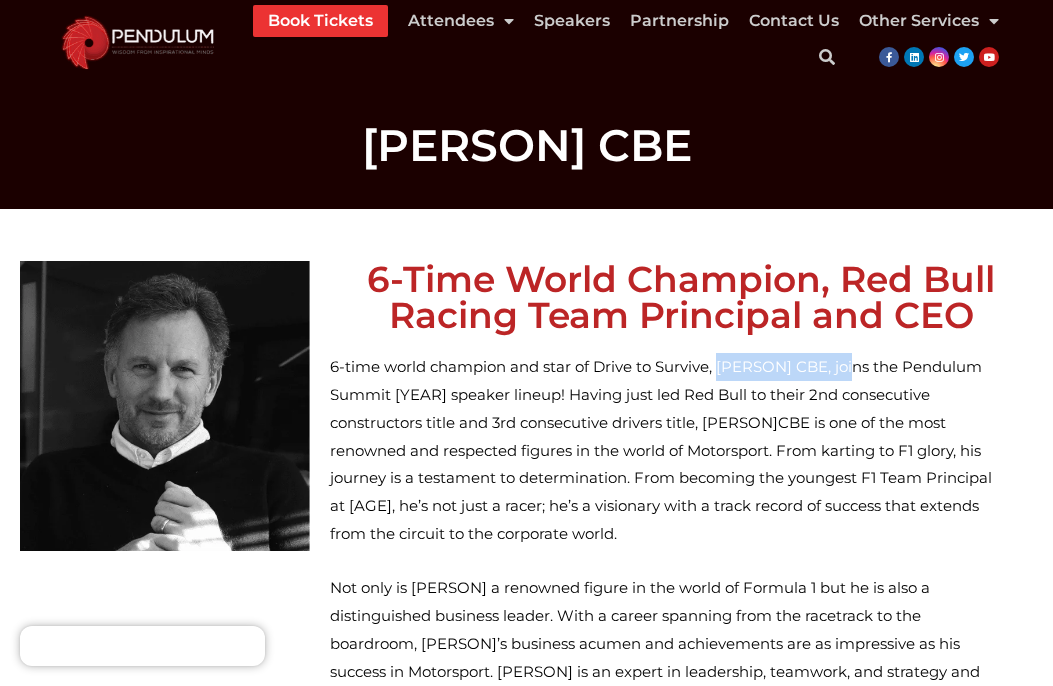 drag, startPoint x: 845, startPoint y: 370, endPoint x: 719, endPoint y: 370, distance: 126 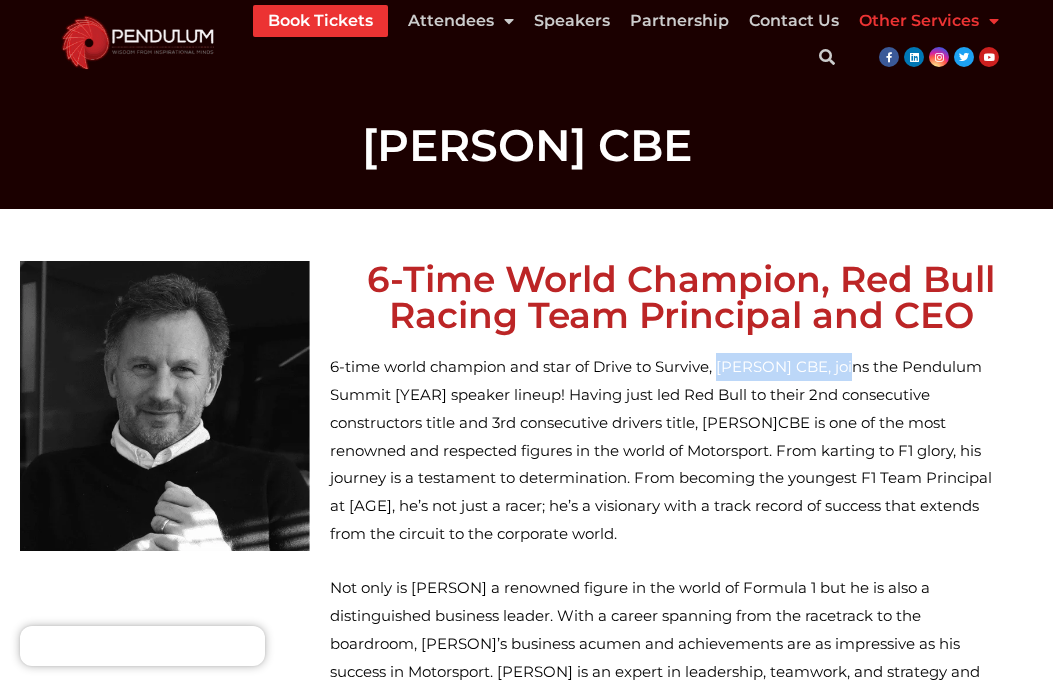 copy on "Christian Horner" 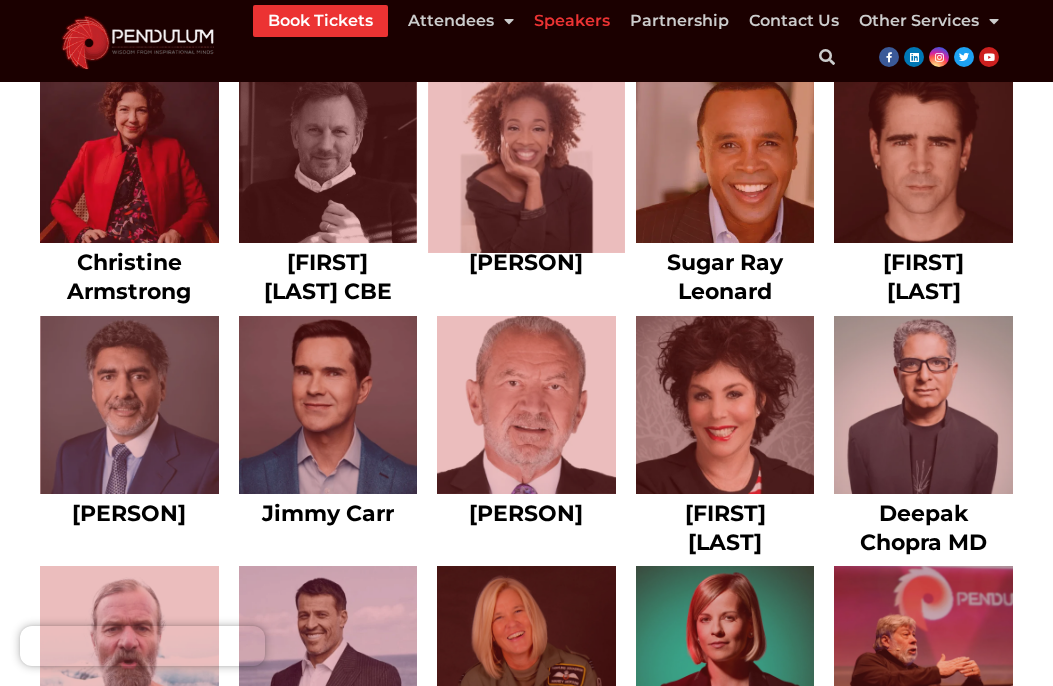 scroll, scrollTop: 1205, scrollLeft: 0, axis: vertical 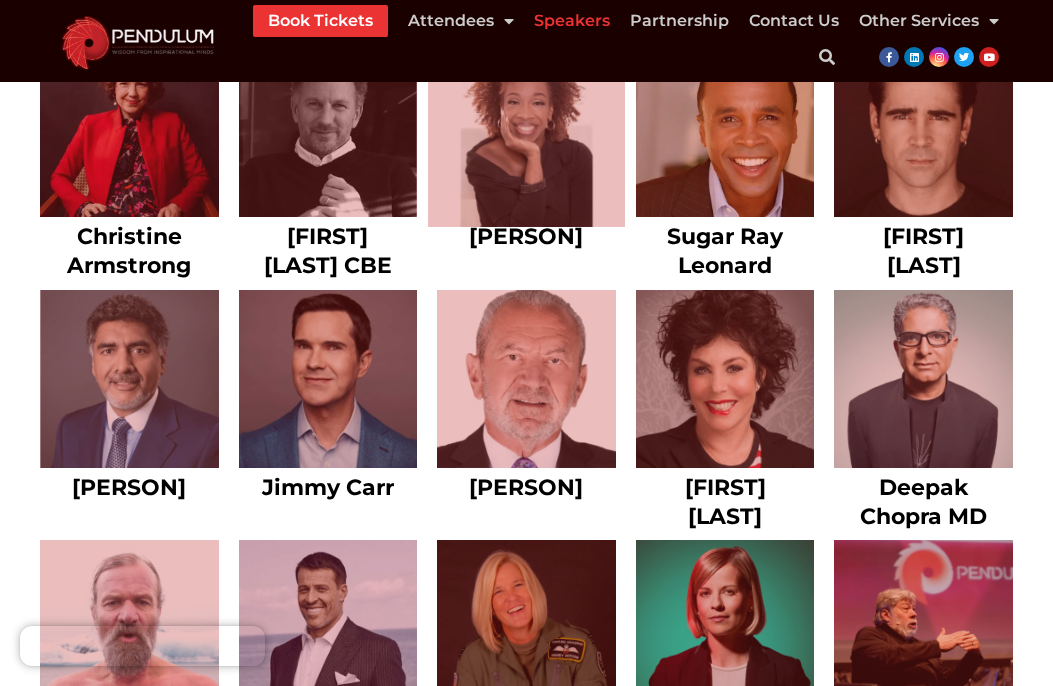 click at bounding box center [526, 128] 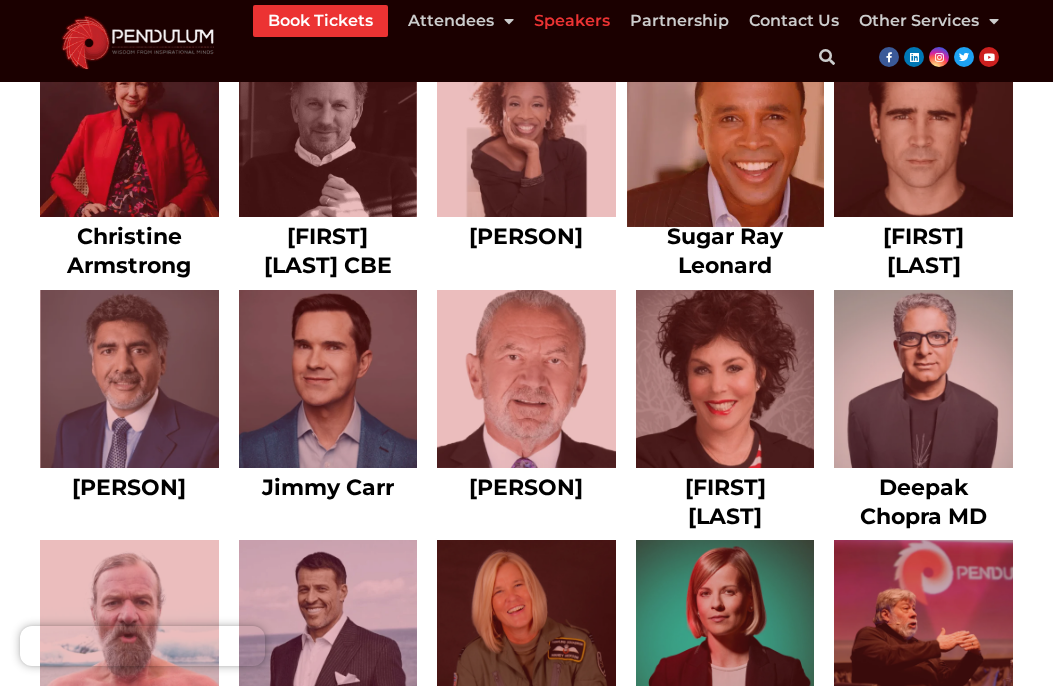 click at bounding box center (725, 128) 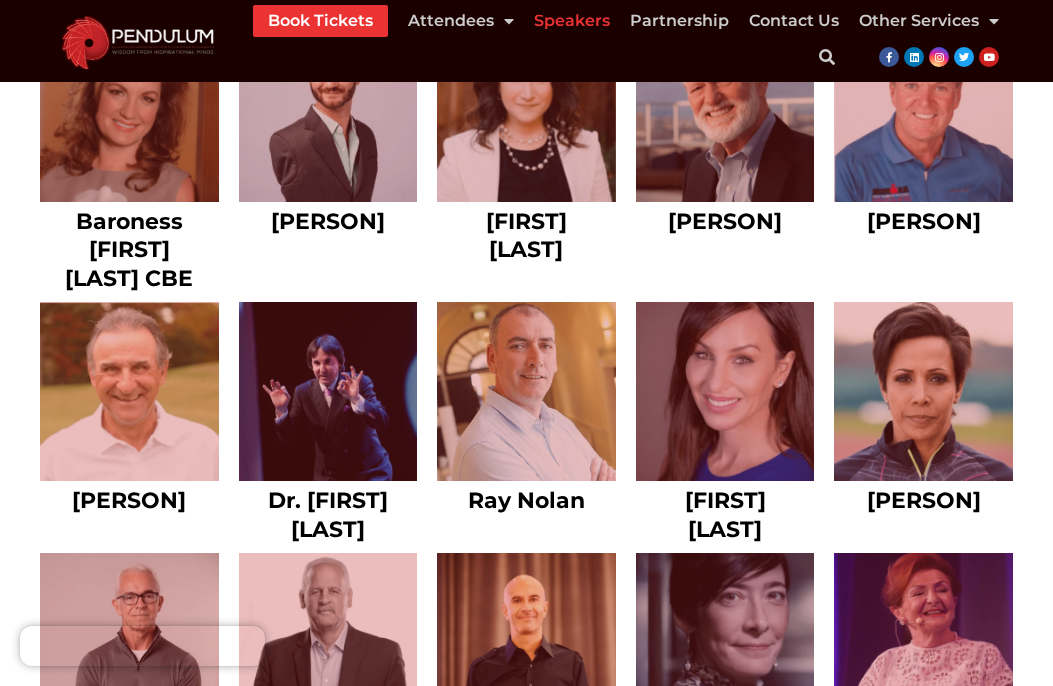 scroll, scrollTop: 3447, scrollLeft: 0, axis: vertical 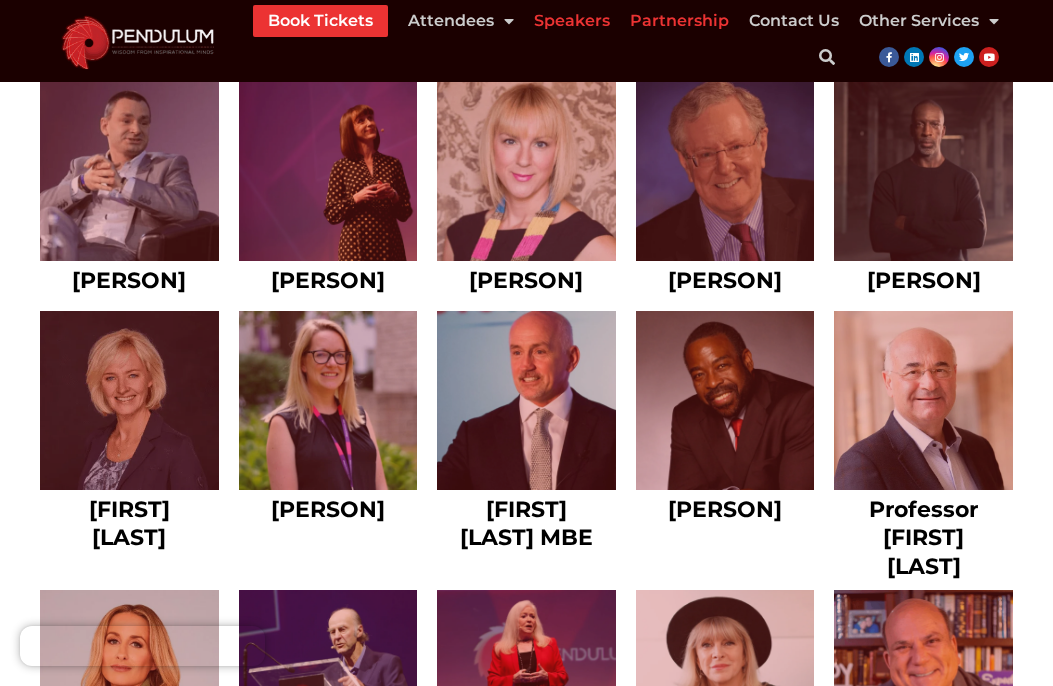 click on "Partnership" 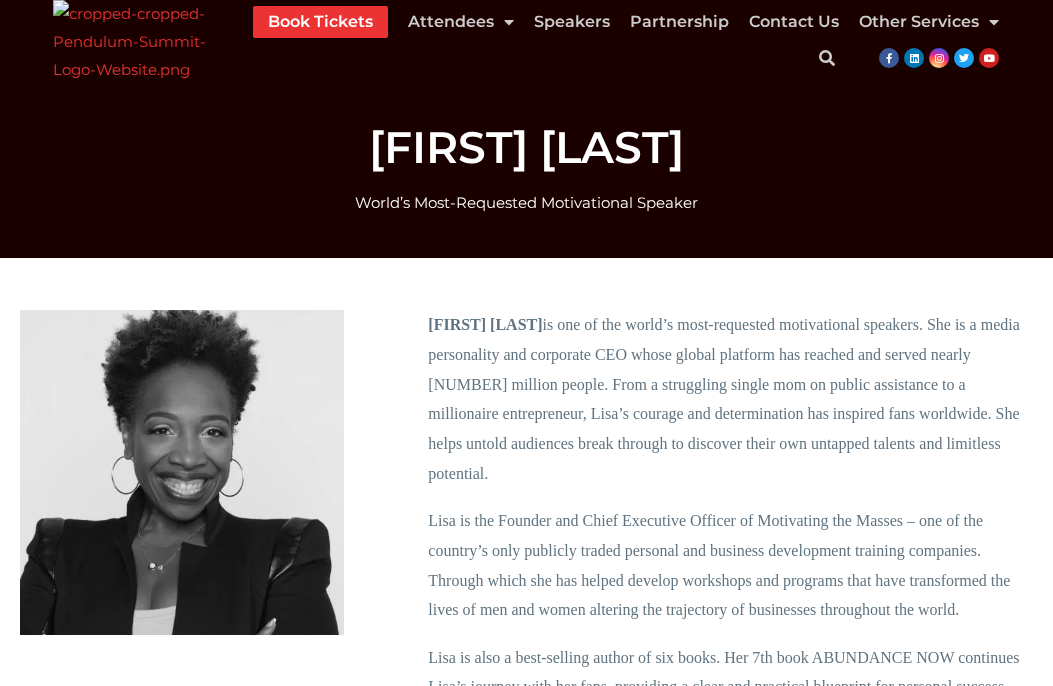 scroll, scrollTop: 0, scrollLeft: 0, axis: both 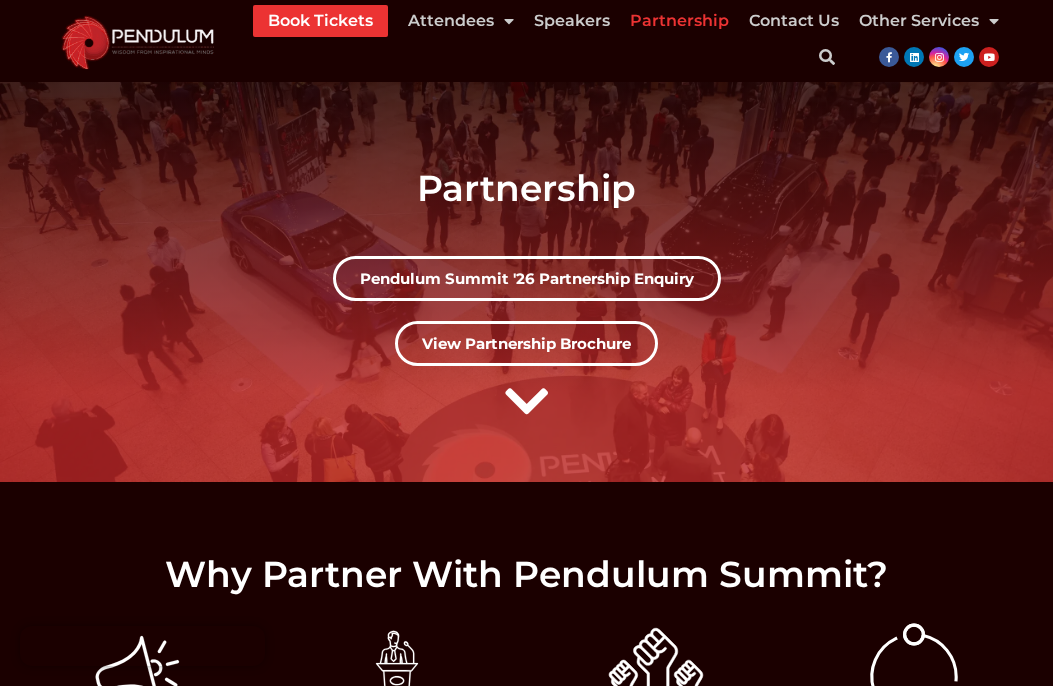 click at bounding box center [138, 41] 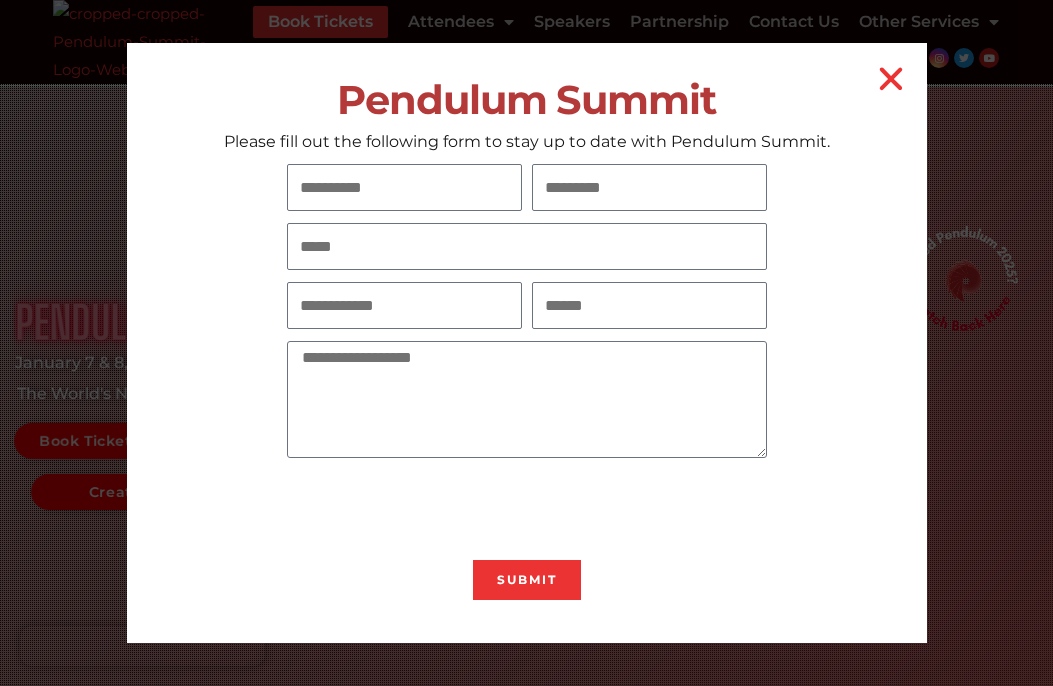 scroll, scrollTop: 0, scrollLeft: 0, axis: both 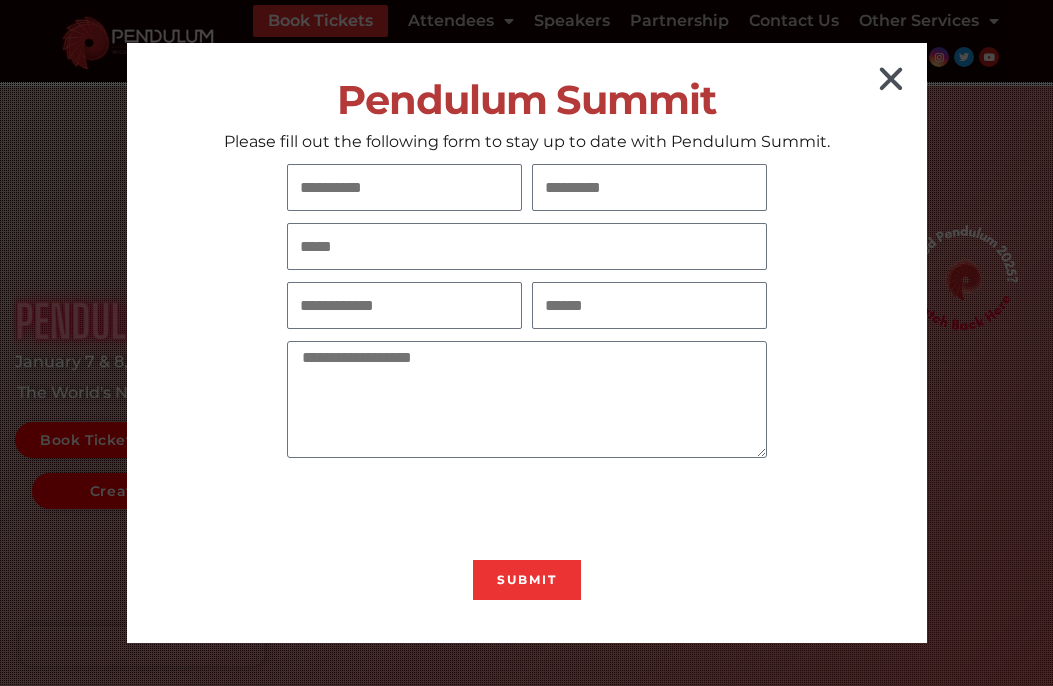 click at bounding box center [891, 79] 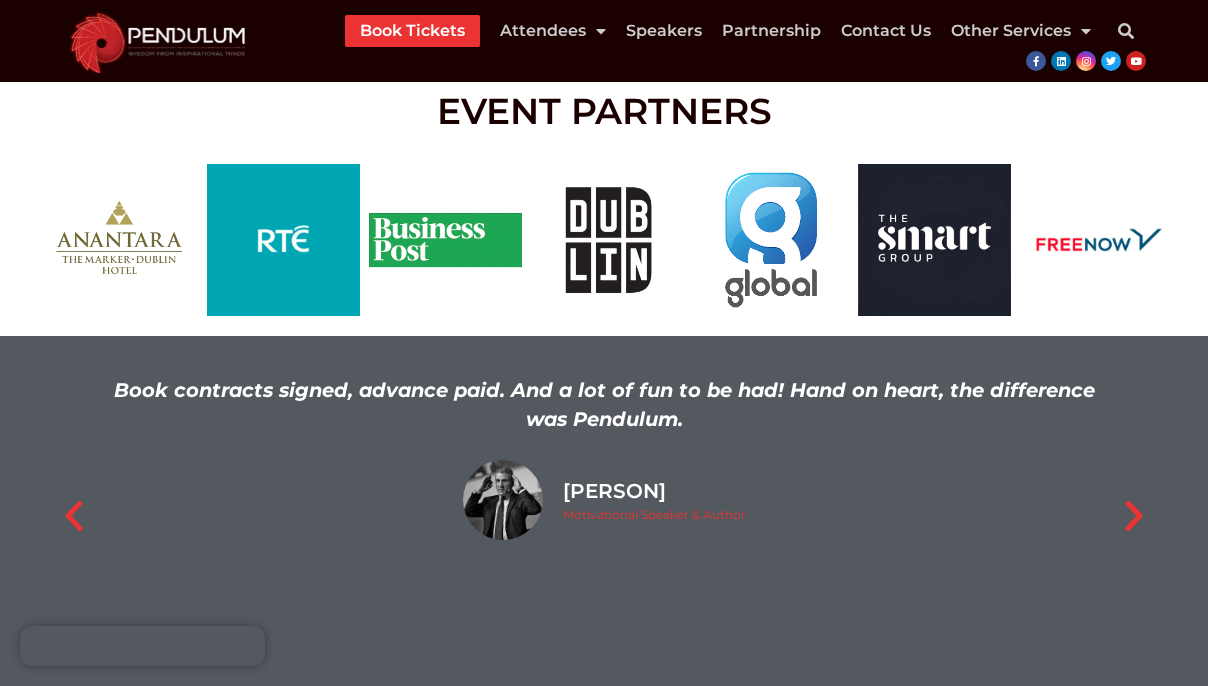 scroll, scrollTop: 3229, scrollLeft: 0, axis: vertical 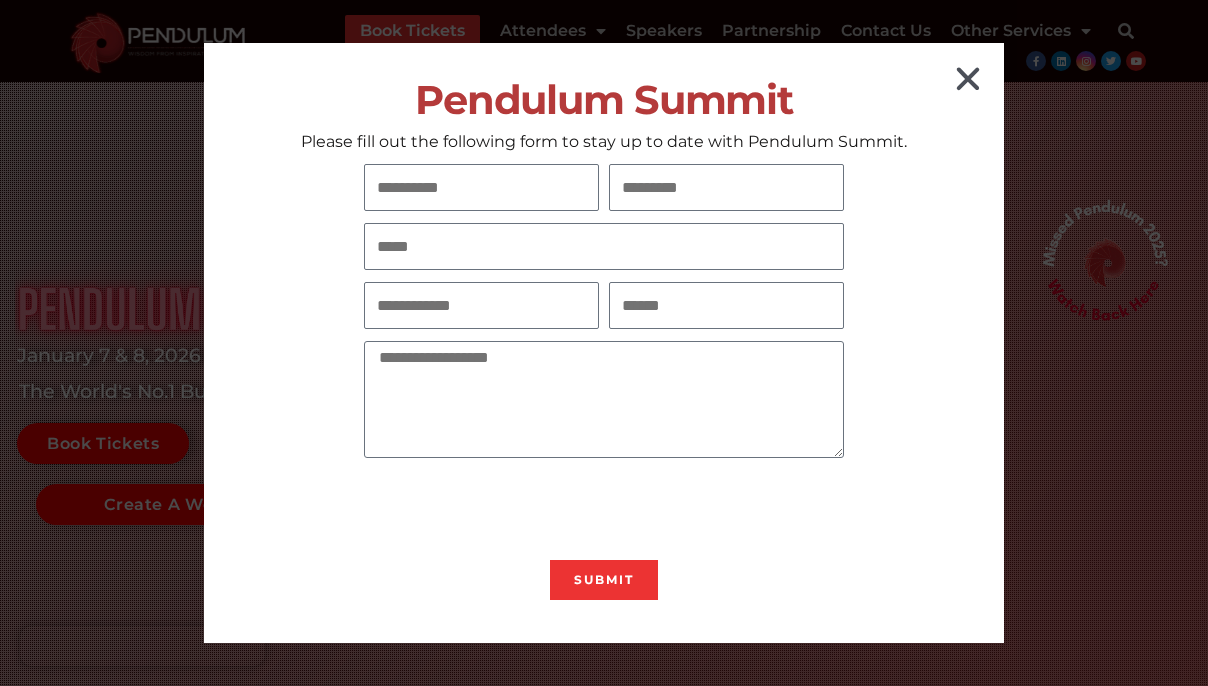 click at bounding box center [968, 79] 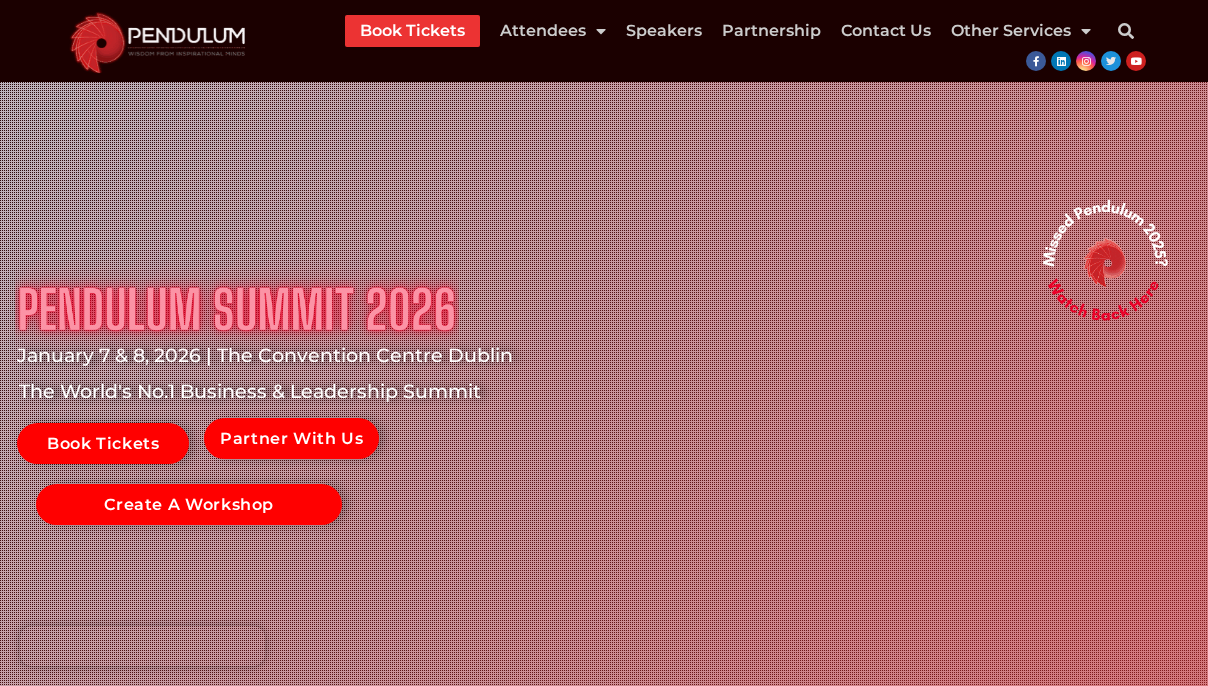 click 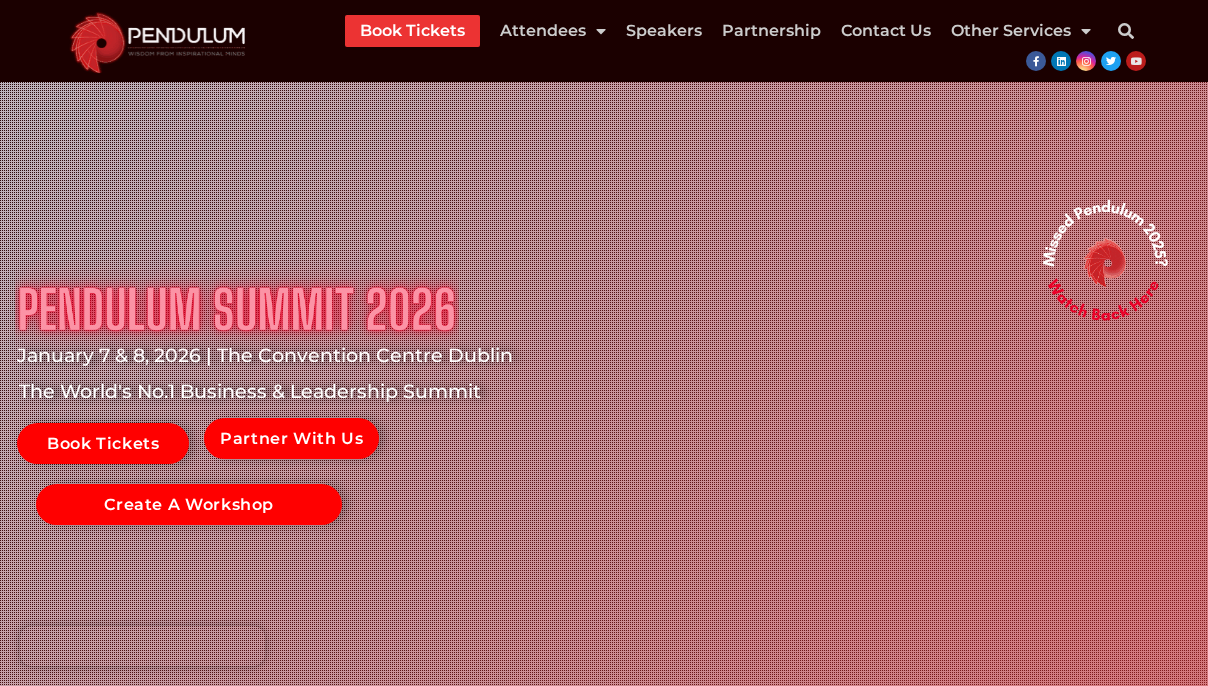 click 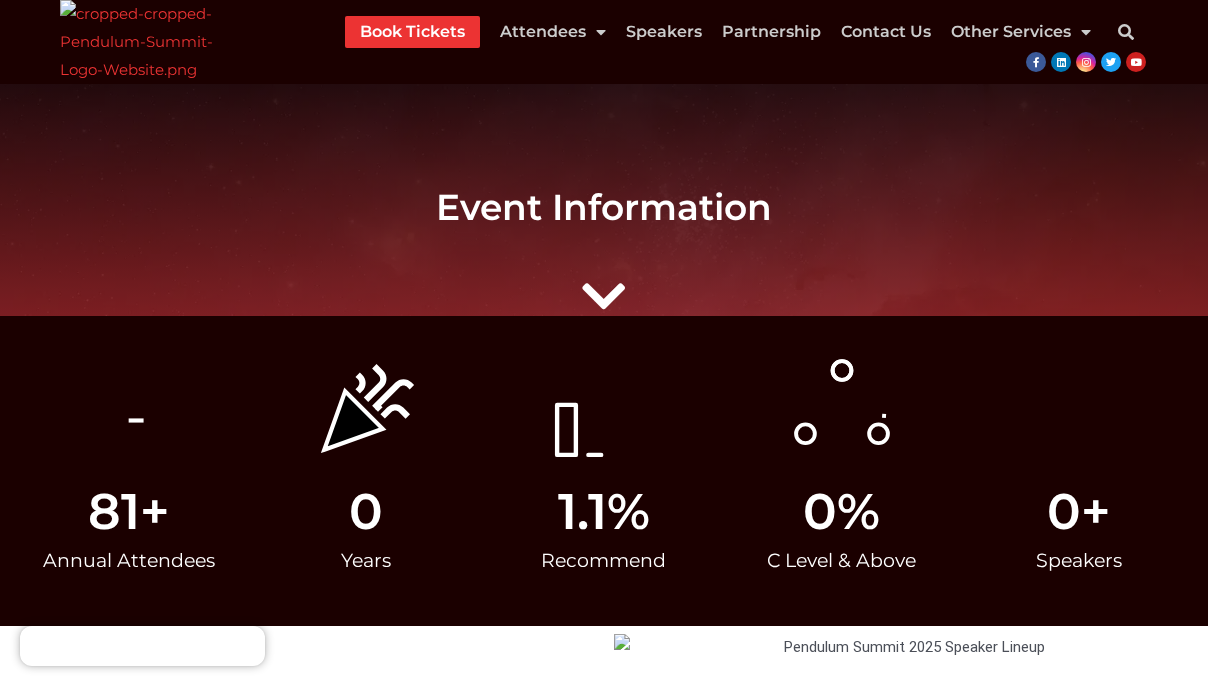 scroll, scrollTop: 0, scrollLeft: 0, axis: both 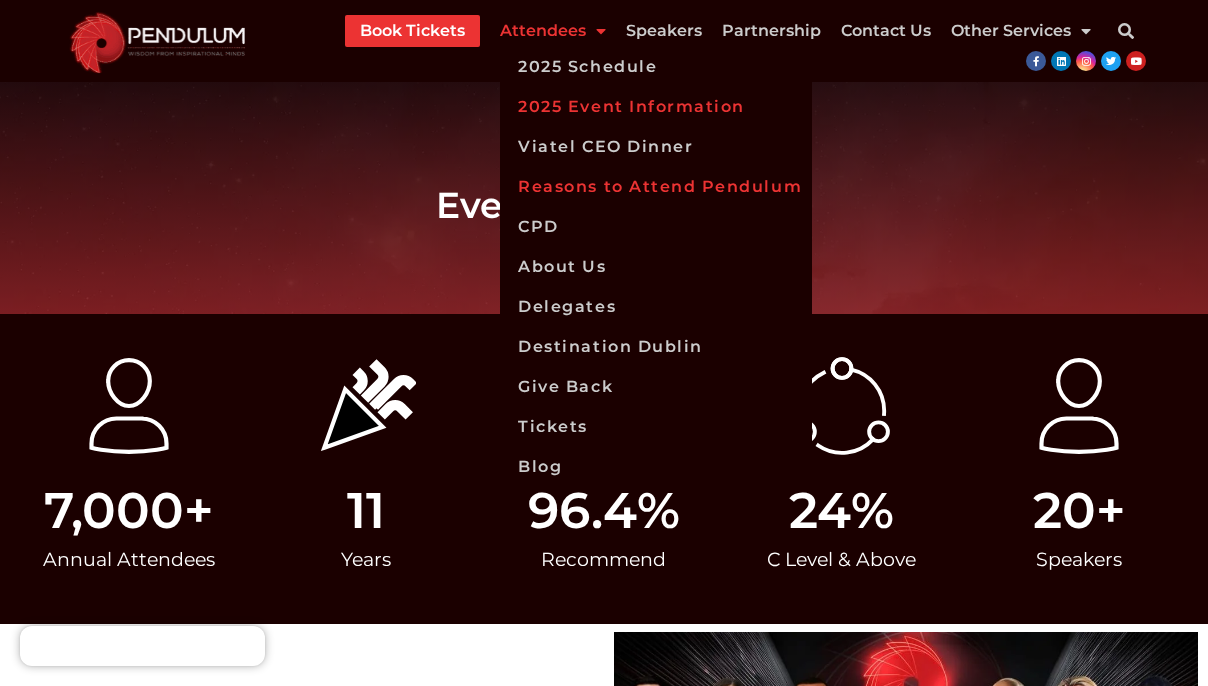 click on "Reasons to Attend Pendulum" 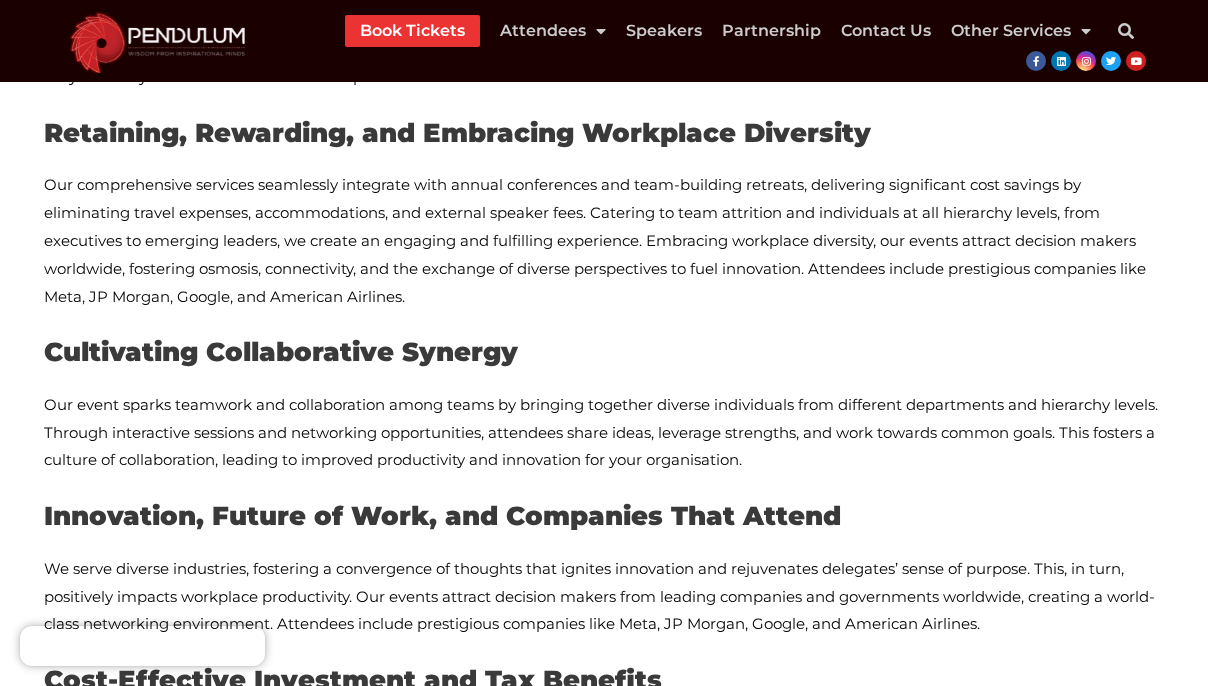 scroll, scrollTop: 1476, scrollLeft: 0, axis: vertical 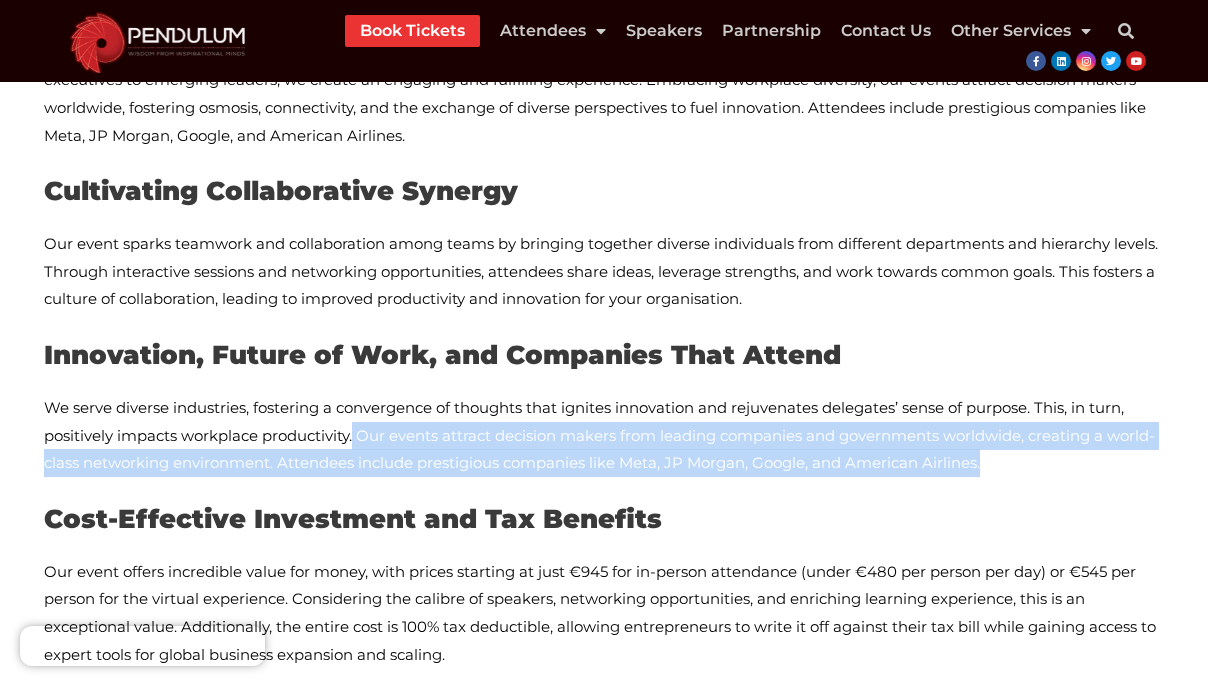 drag, startPoint x: 356, startPoint y: 434, endPoint x: 1049, endPoint y: 453, distance: 693.26044 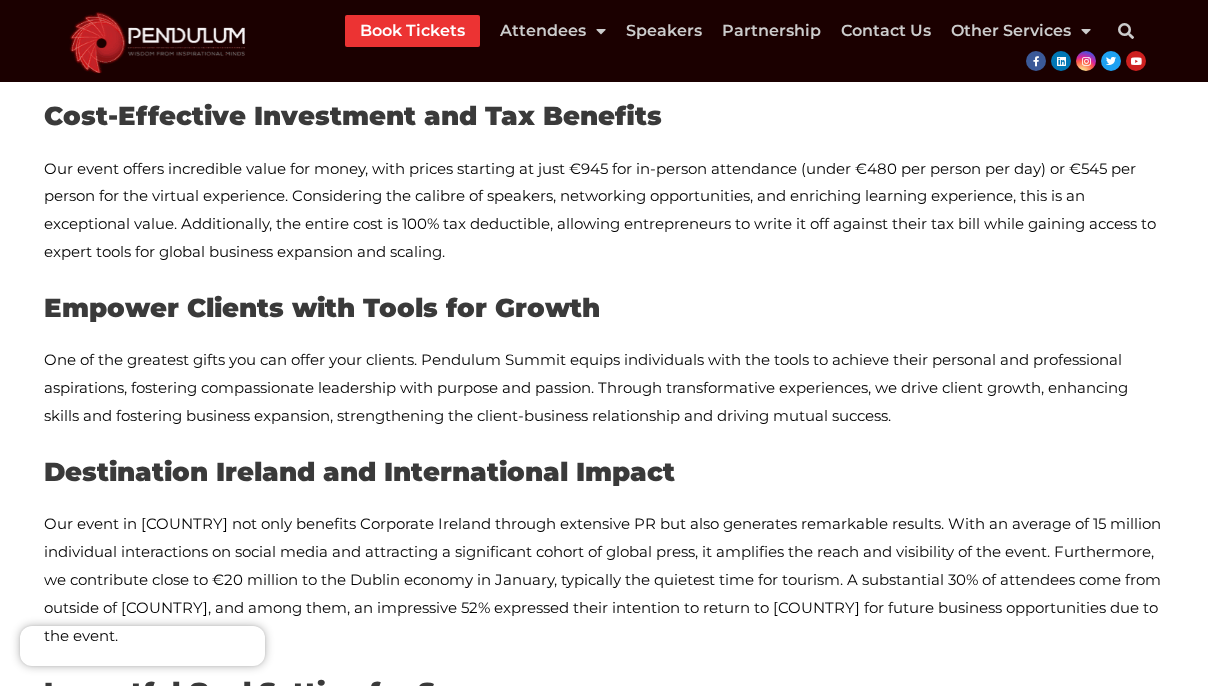 scroll, scrollTop: 2027, scrollLeft: 0, axis: vertical 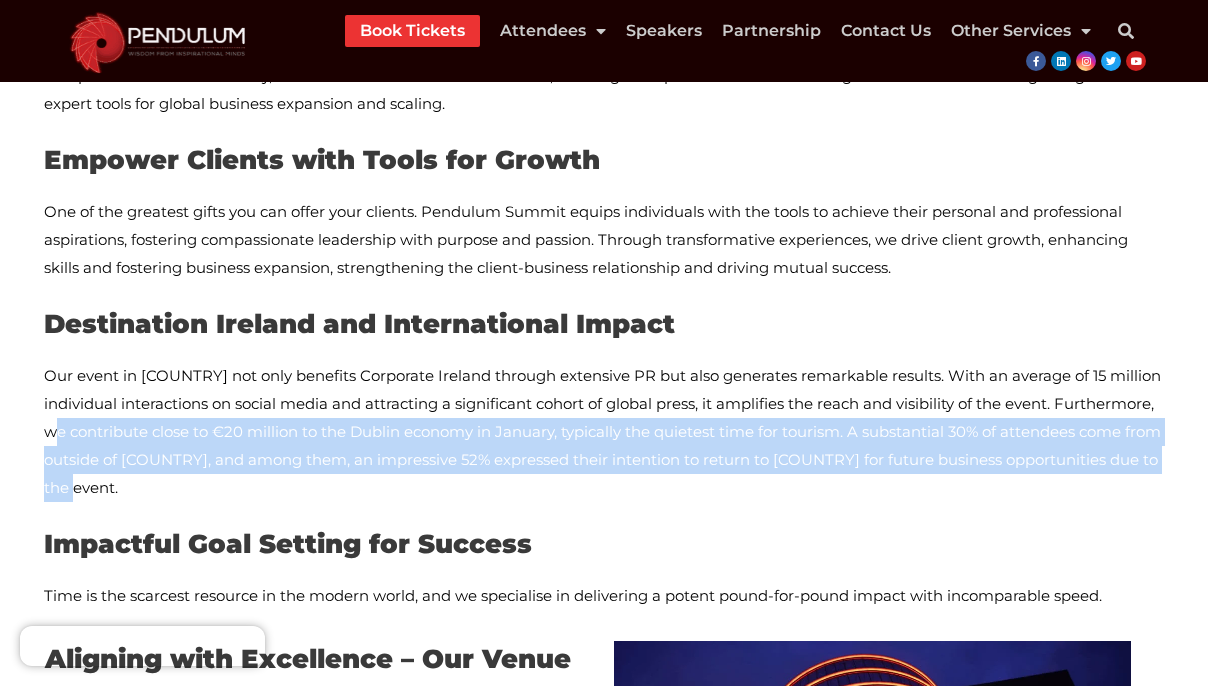 drag, startPoint x: 174, startPoint y: 433, endPoint x: 443, endPoint y: 489, distance: 274.76718 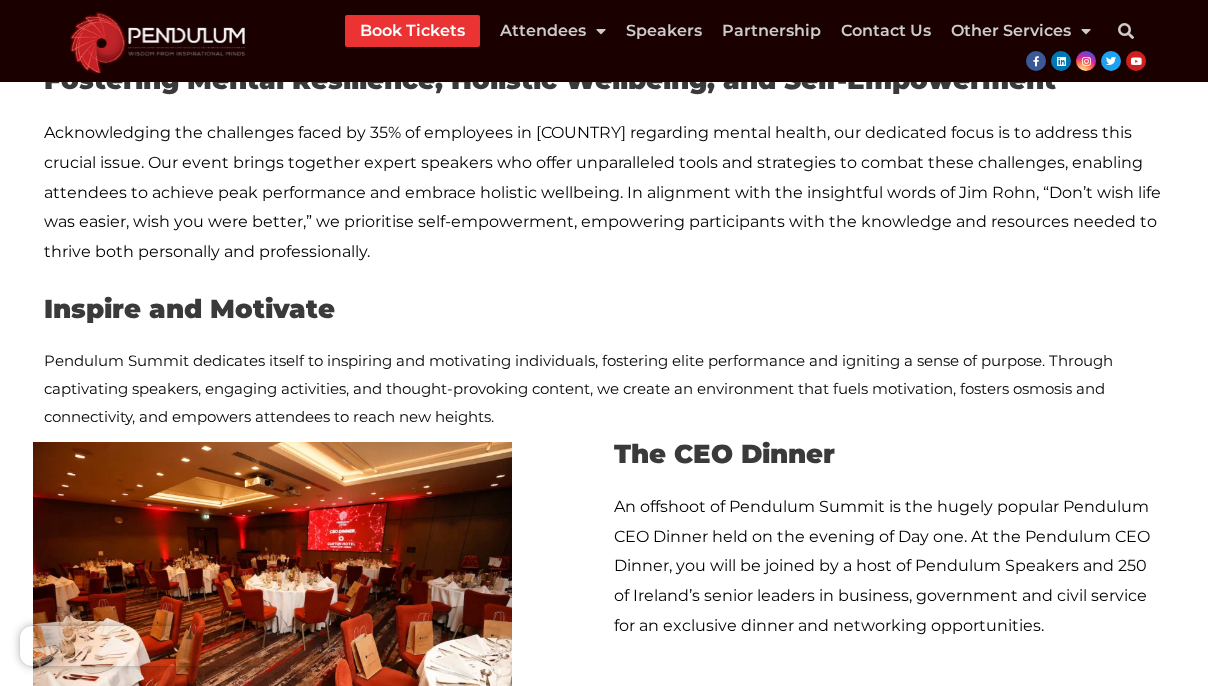 scroll, scrollTop: 3600, scrollLeft: 0, axis: vertical 